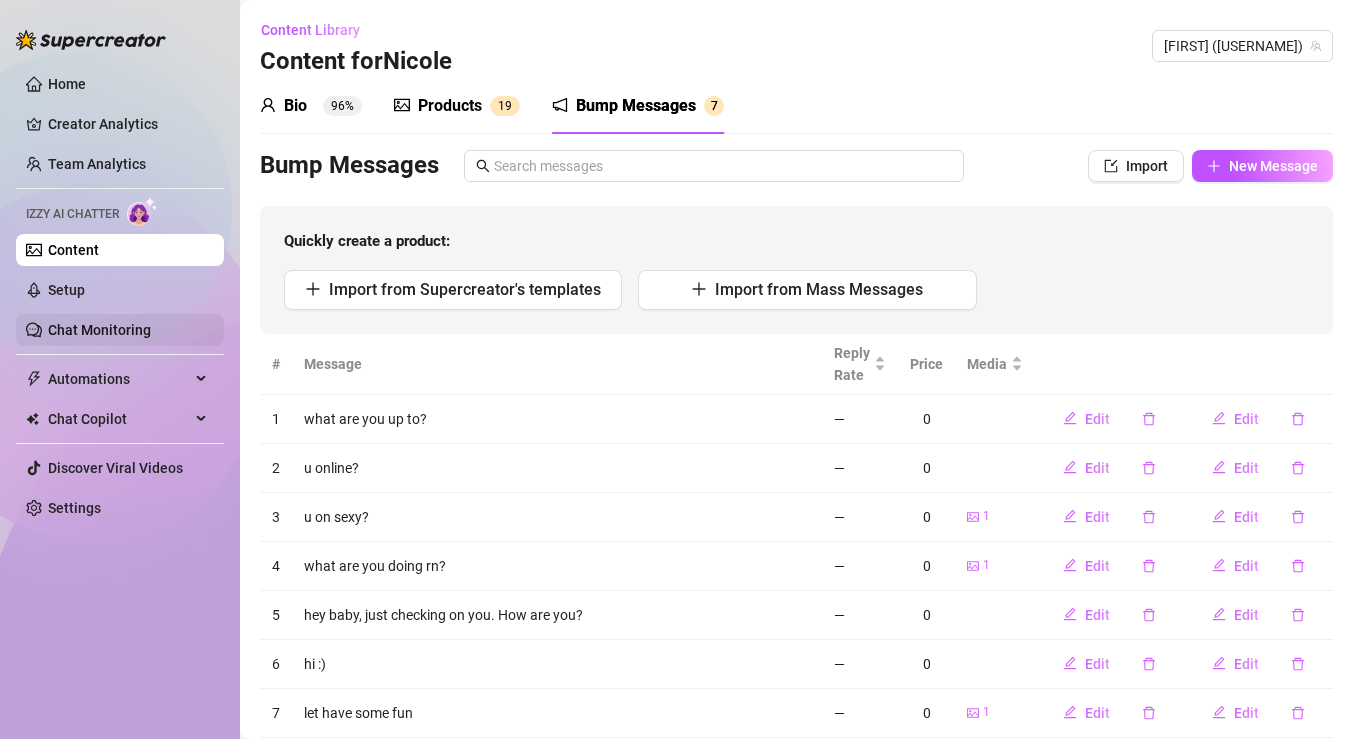 scroll, scrollTop: 0, scrollLeft: 0, axis: both 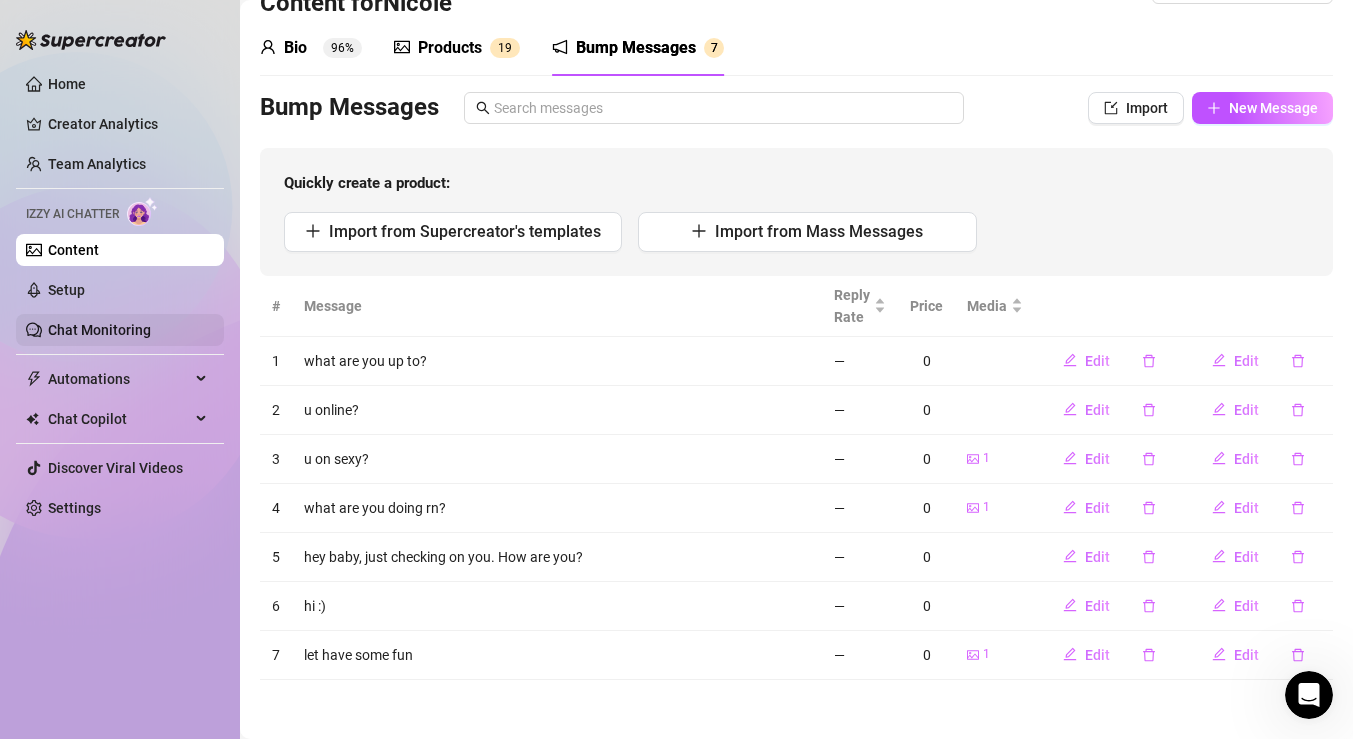 click on "Chat Monitoring" at bounding box center (99, 330) 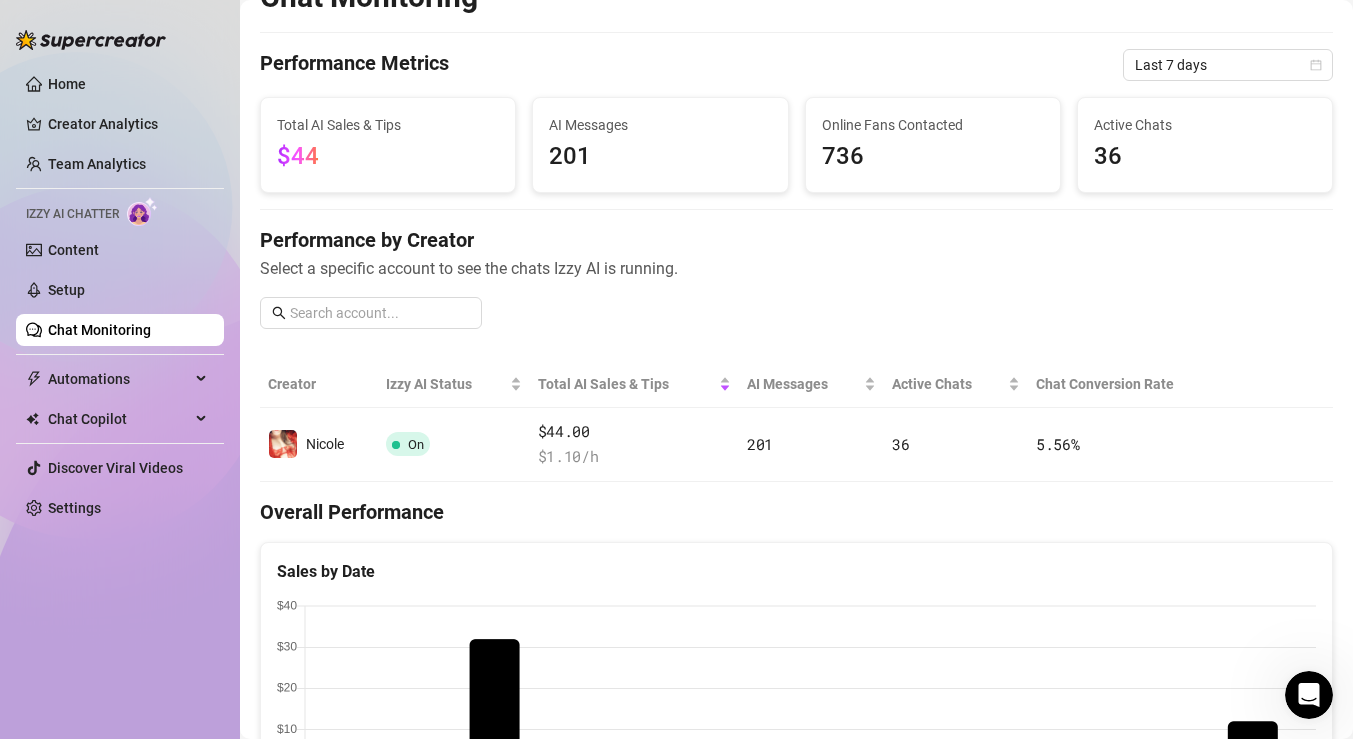 scroll, scrollTop: 0, scrollLeft: 0, axis: both 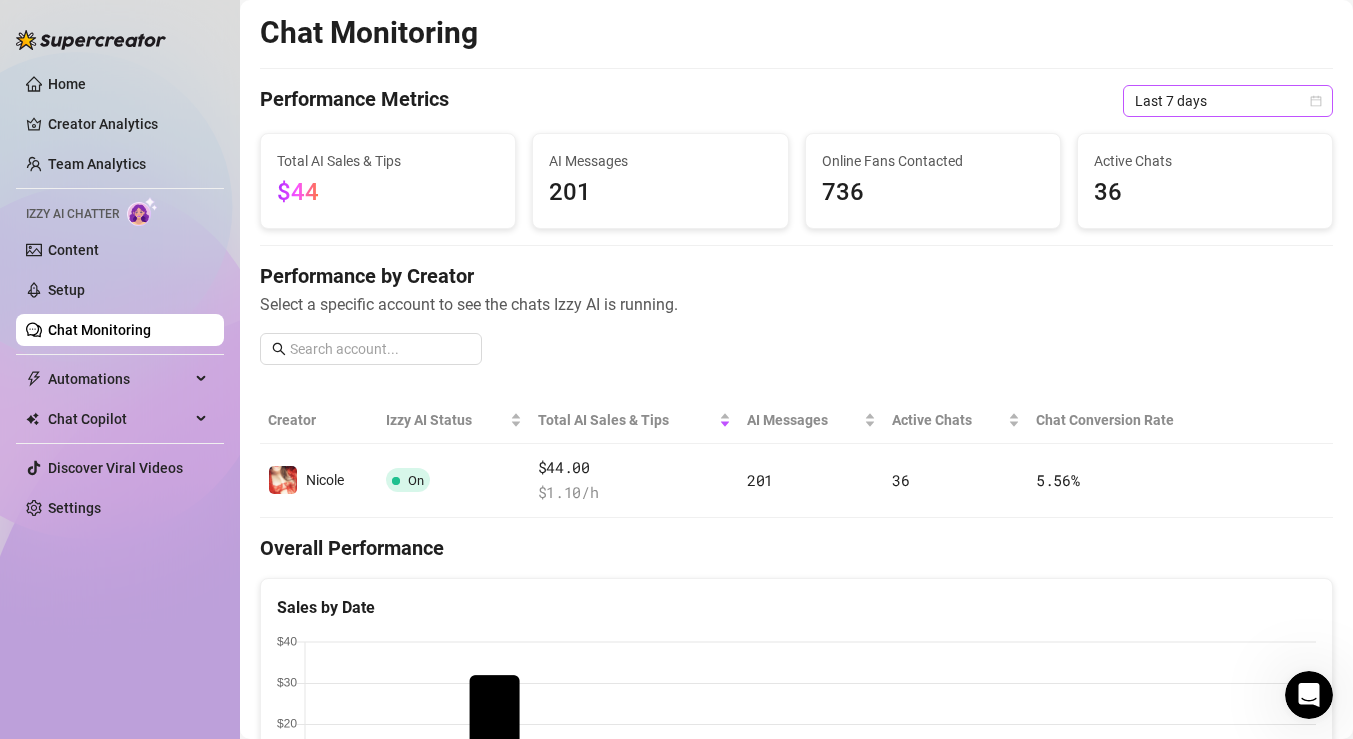 click on "Last 7 days" at bounding box center (1228, 101) 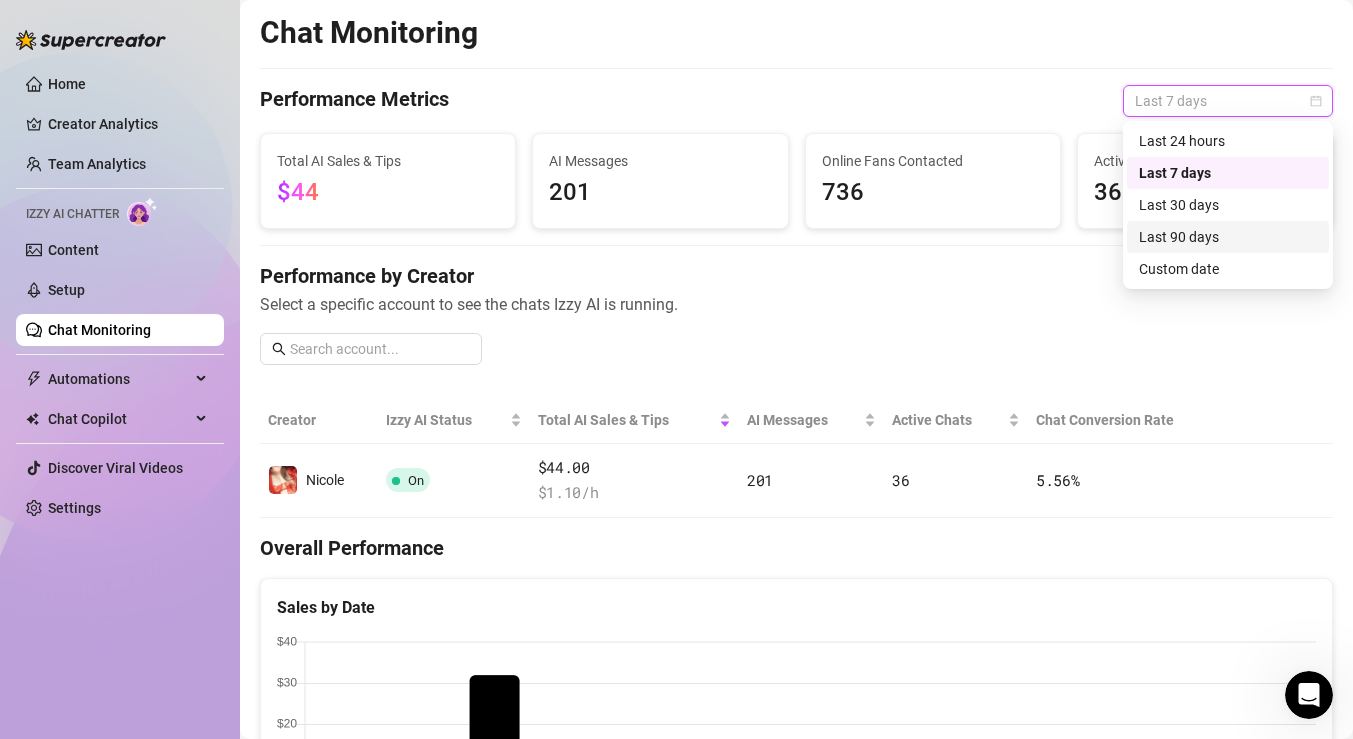 click on "Last 90 days" at bounding box center [1228, 237] 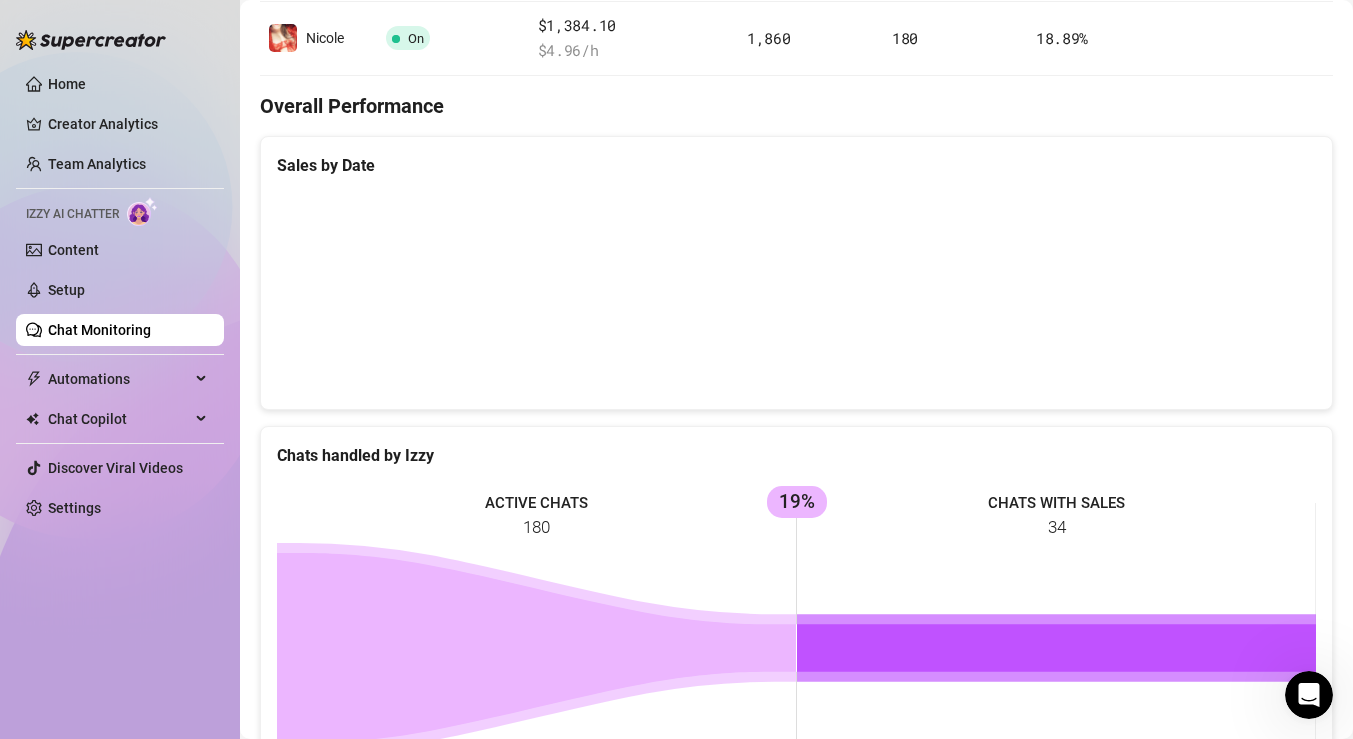 scroll, scrollTop: 341, scrollLeft: 0, axis: vertical 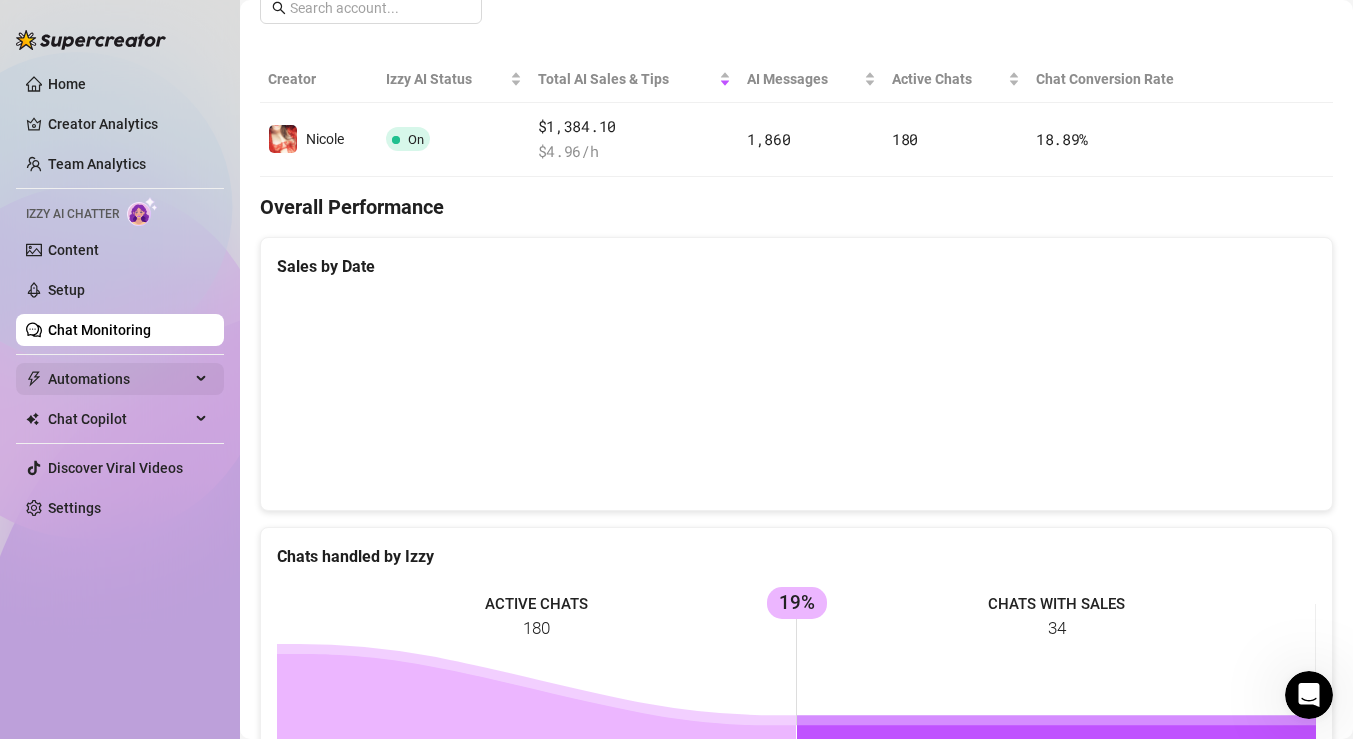 click on "Automations" at bounding box center (119, 379) 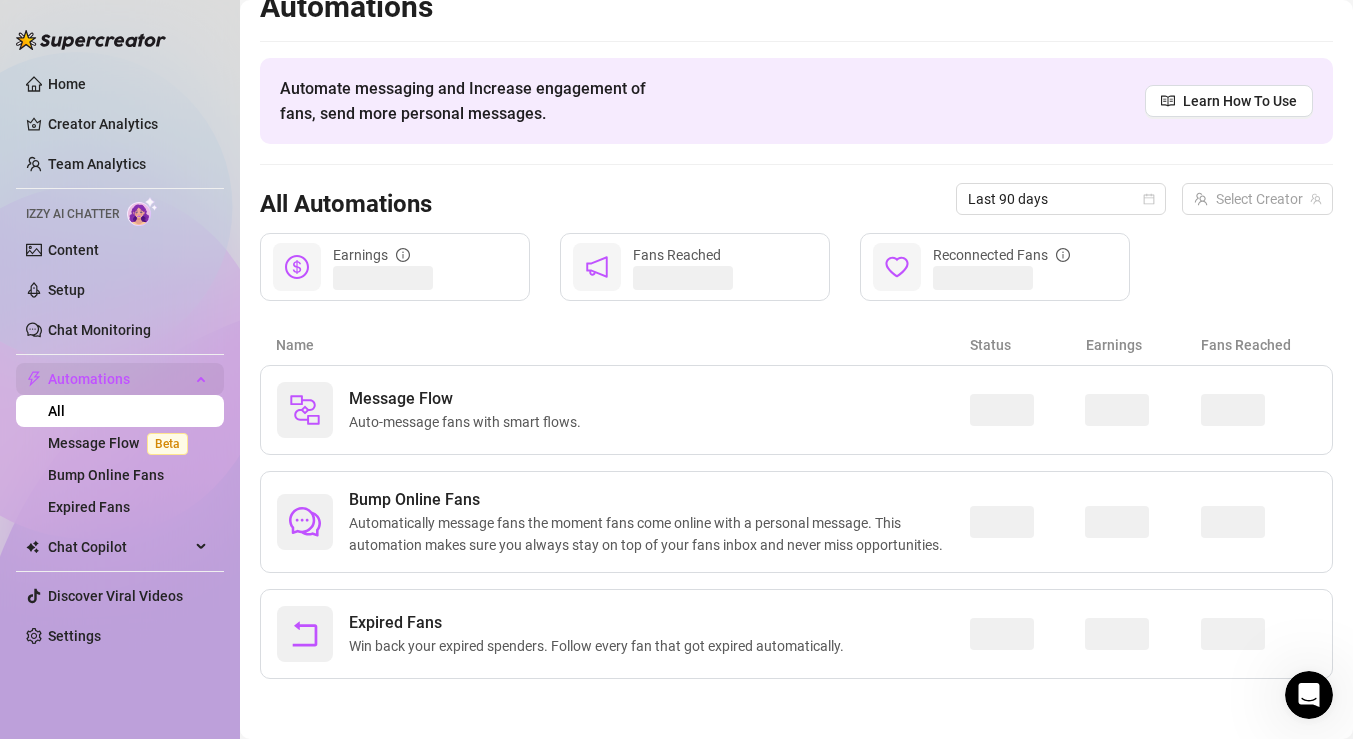scroll, scrollTop: 26, scrollLeft: 0, axis: vertical 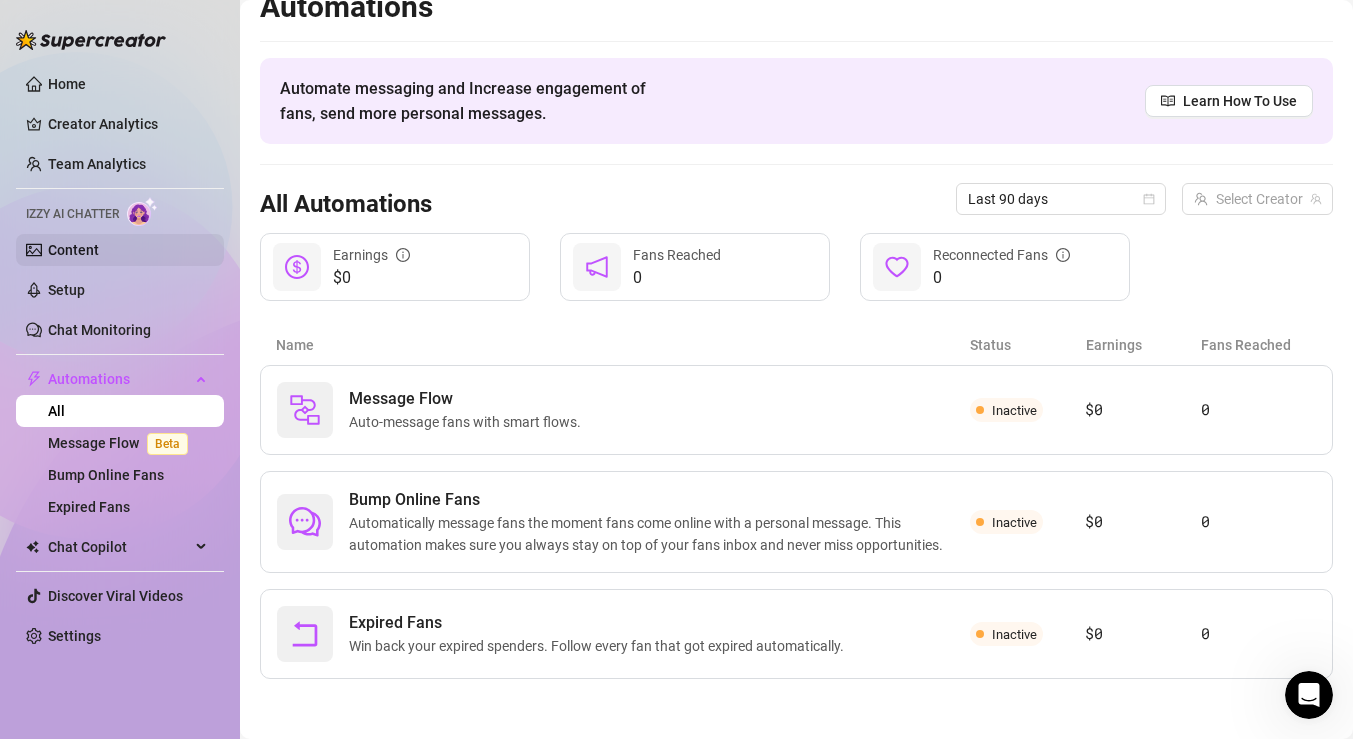 click on "Content" at bounding box center (73, 250) 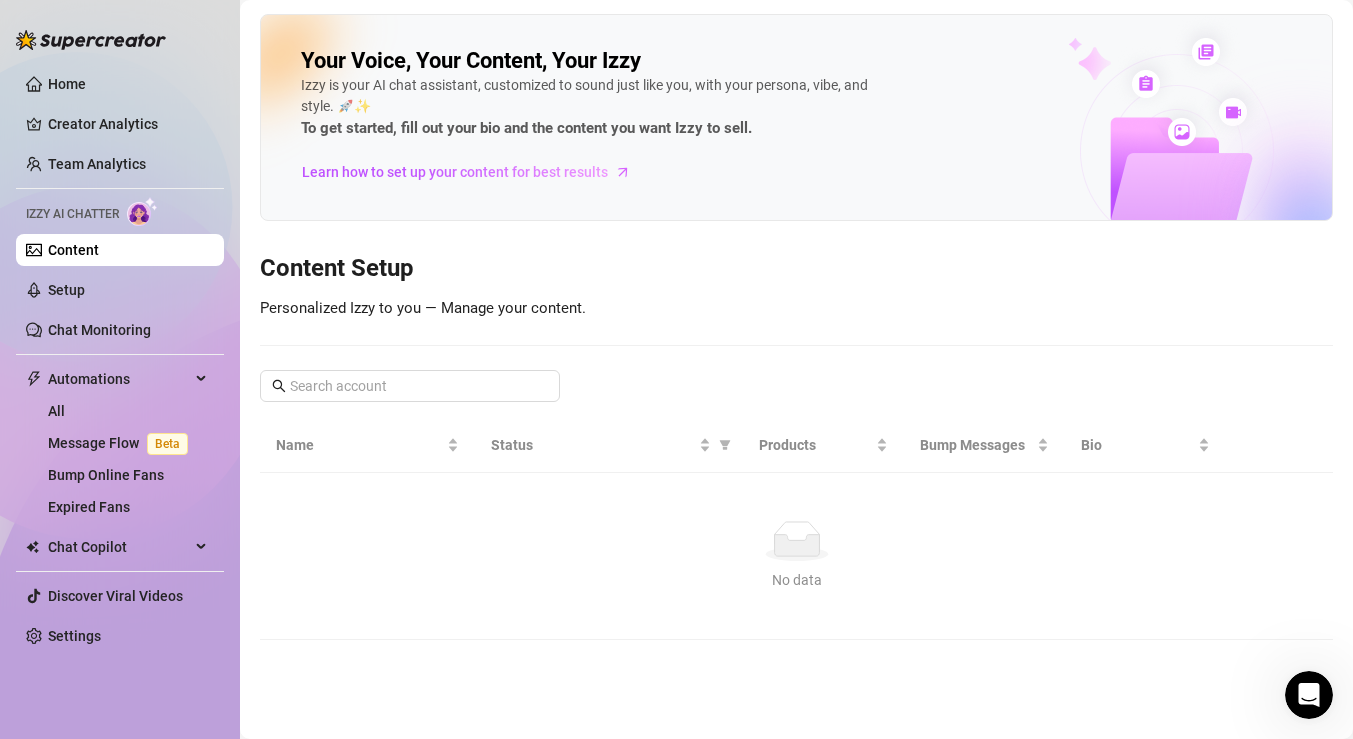 scroll, scrollTop: 0, scrollLeft: 0, axis: both 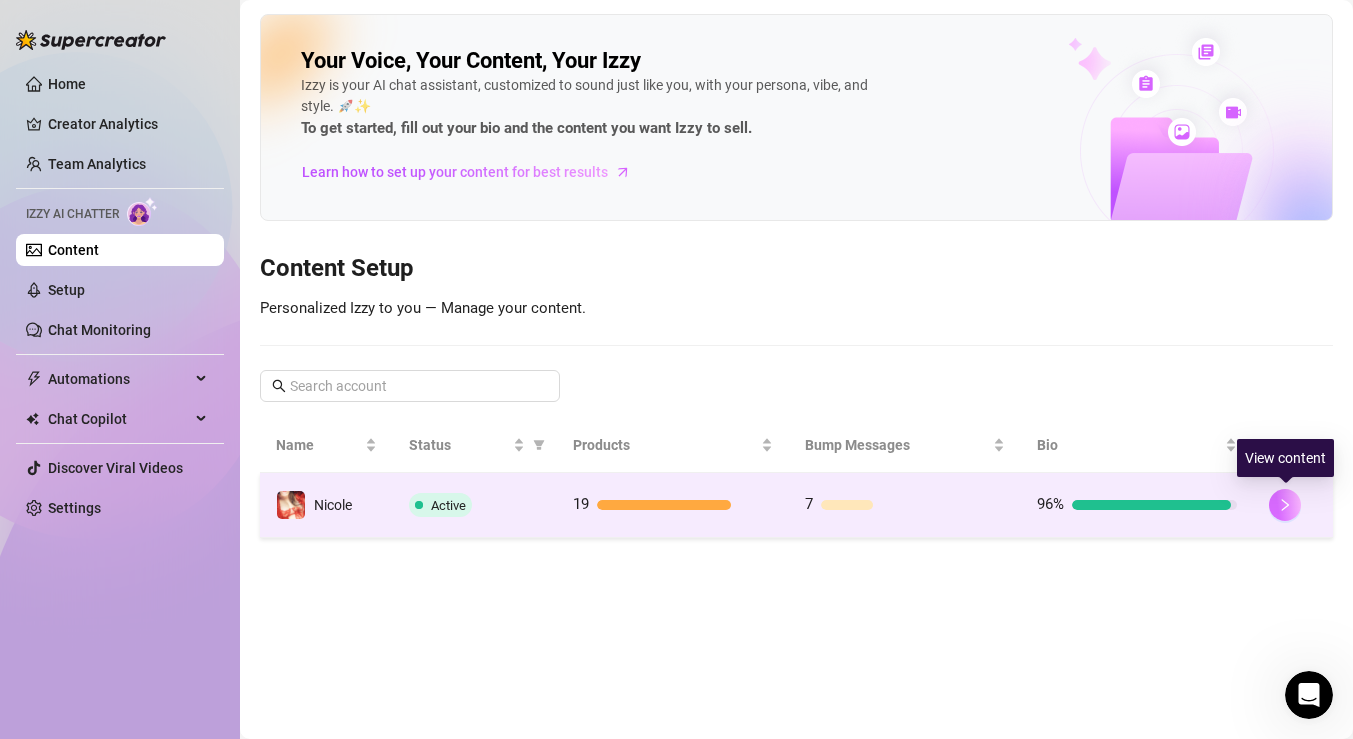 click 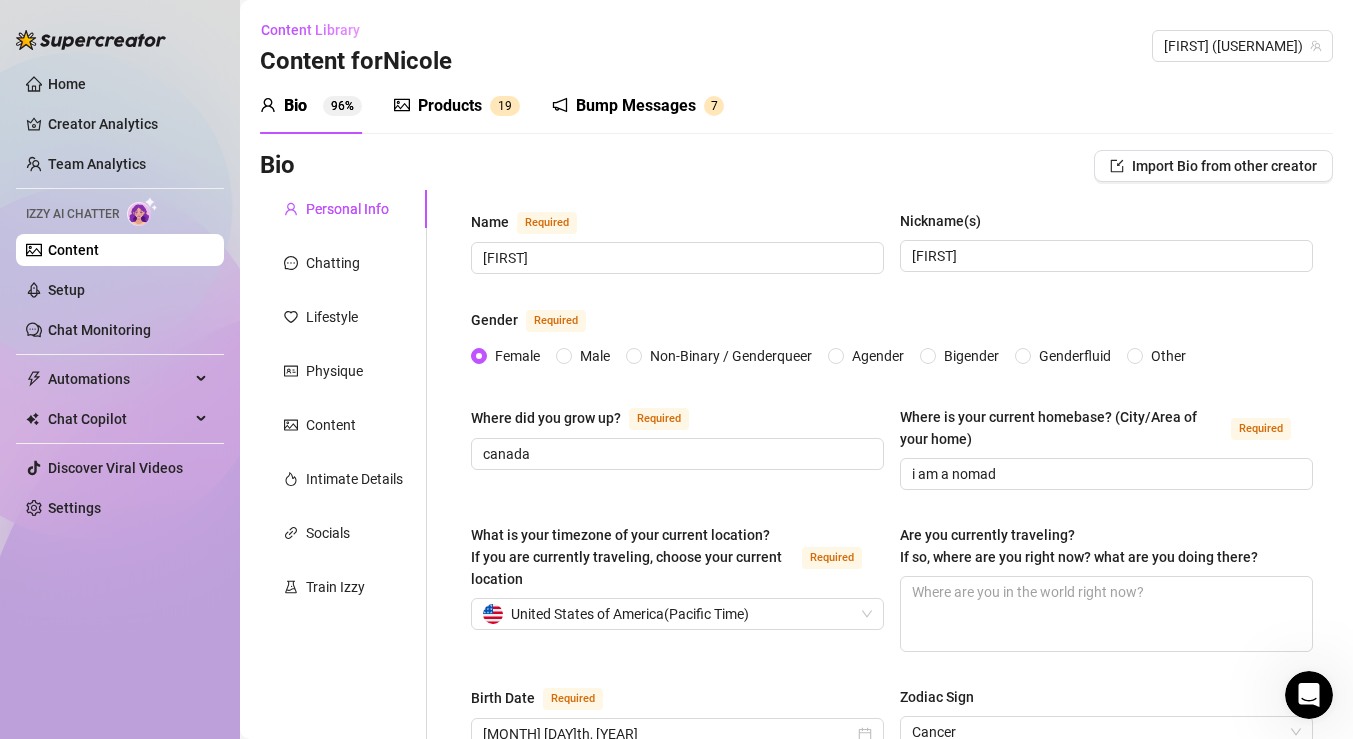 click on "Bump Messages" at bounding box center [636, 106] 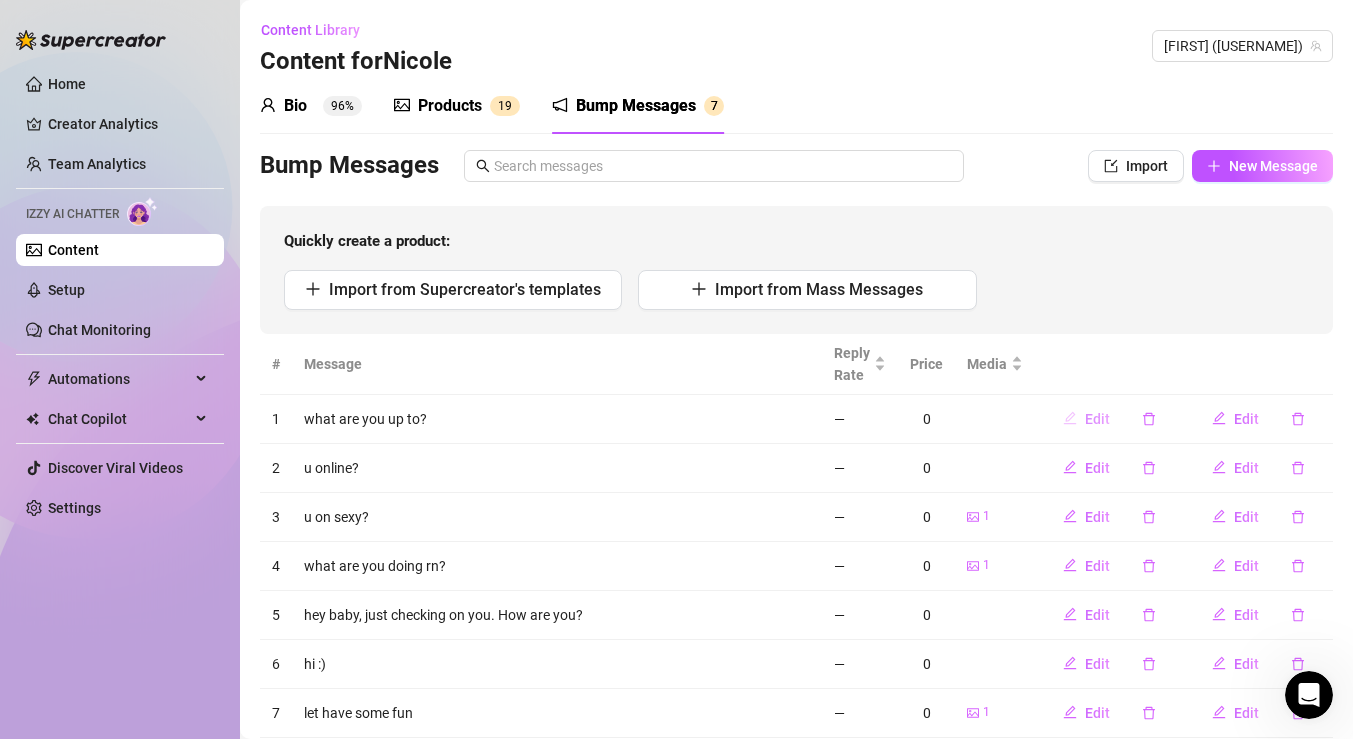click on "Edit" at bounding box center [1086, 419] 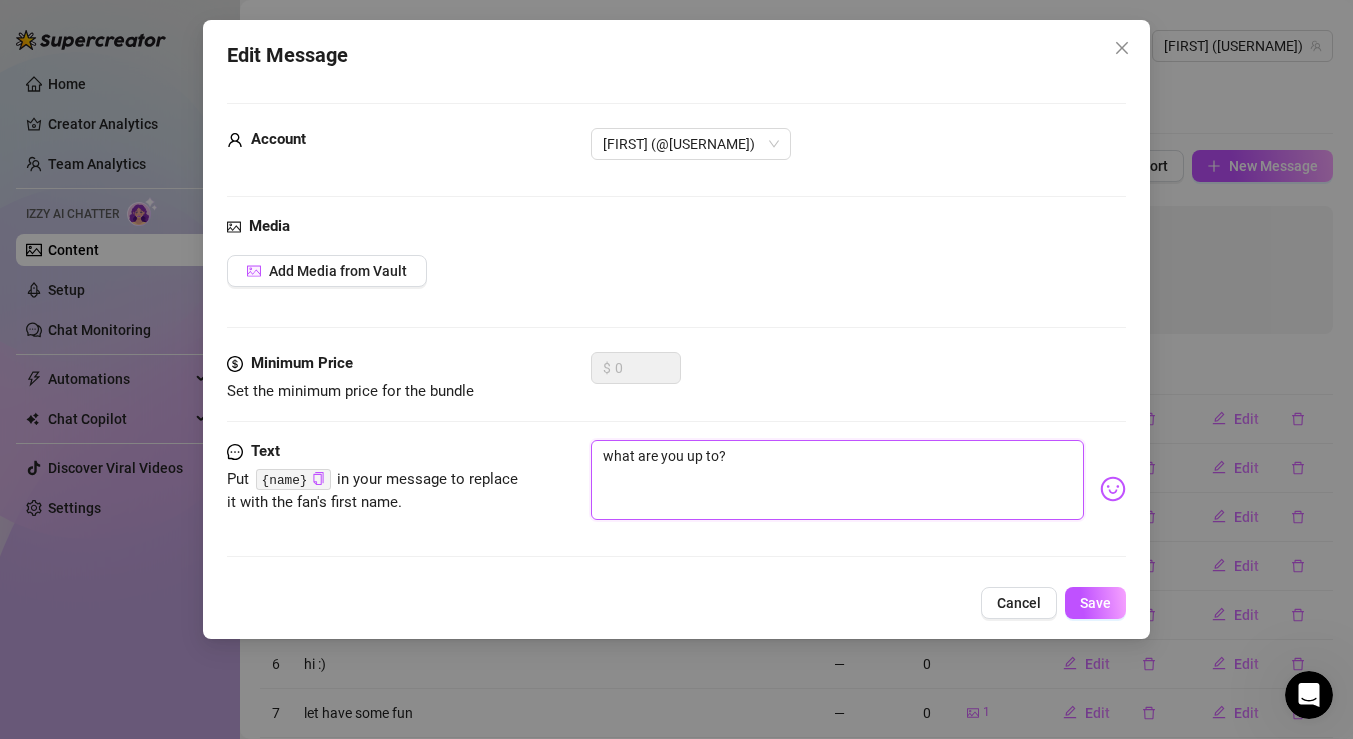 drag, startPoint x: 753, startPoint y: 457, endPoint x: 533, endPoint y: 420, distance: 223.08966 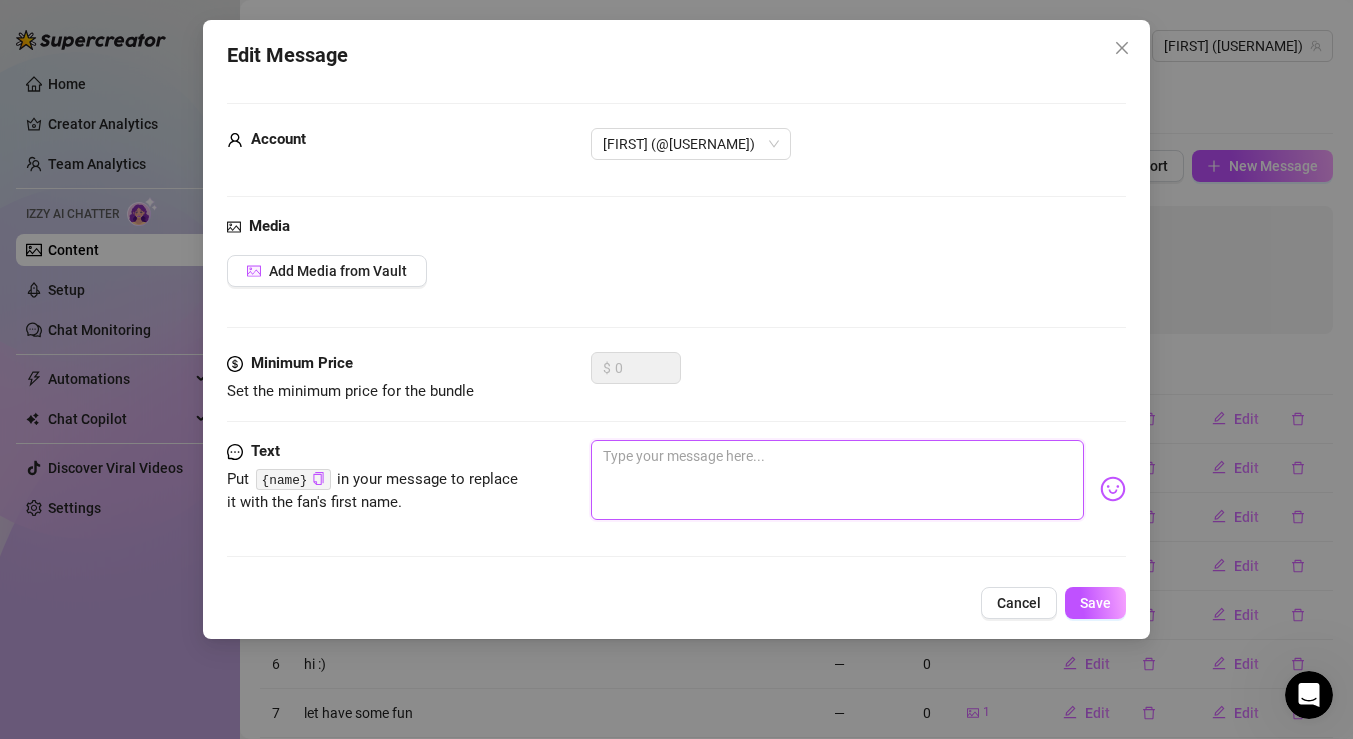 type 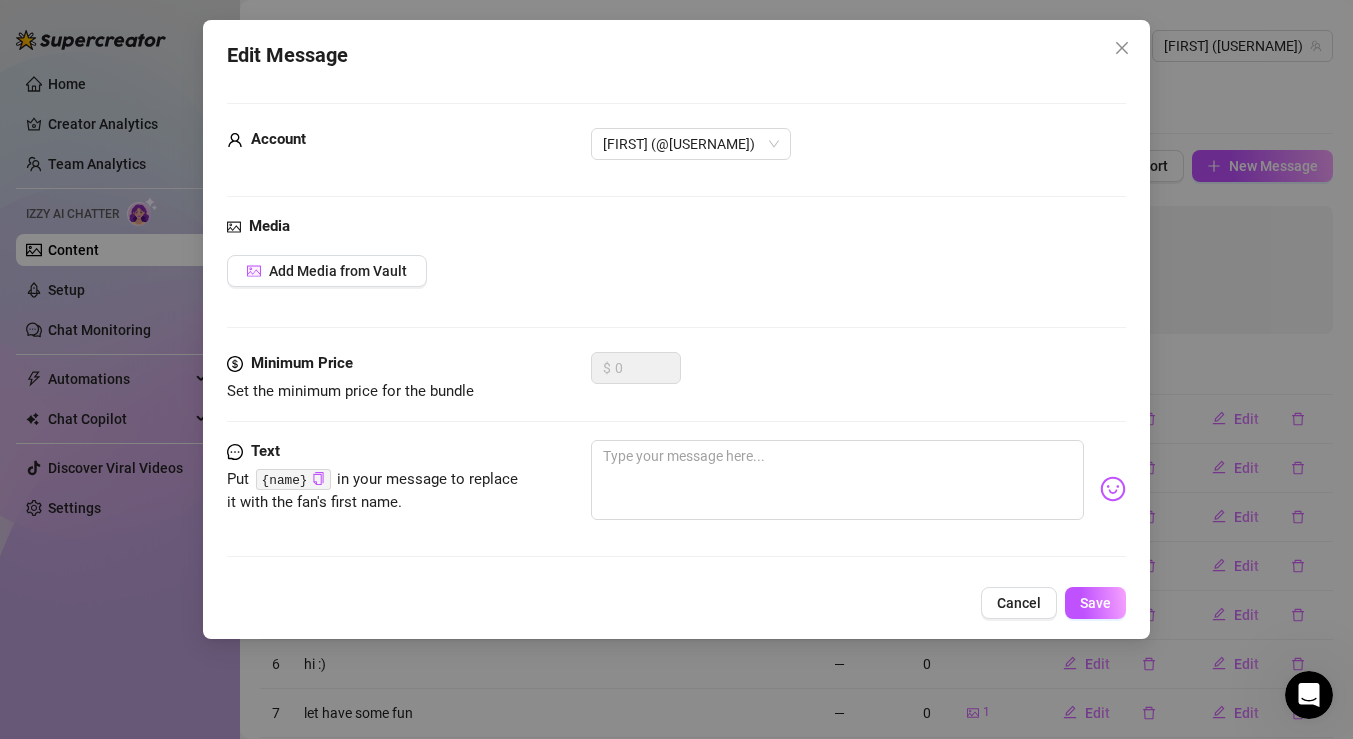 click at bounding box center [1113, 489] 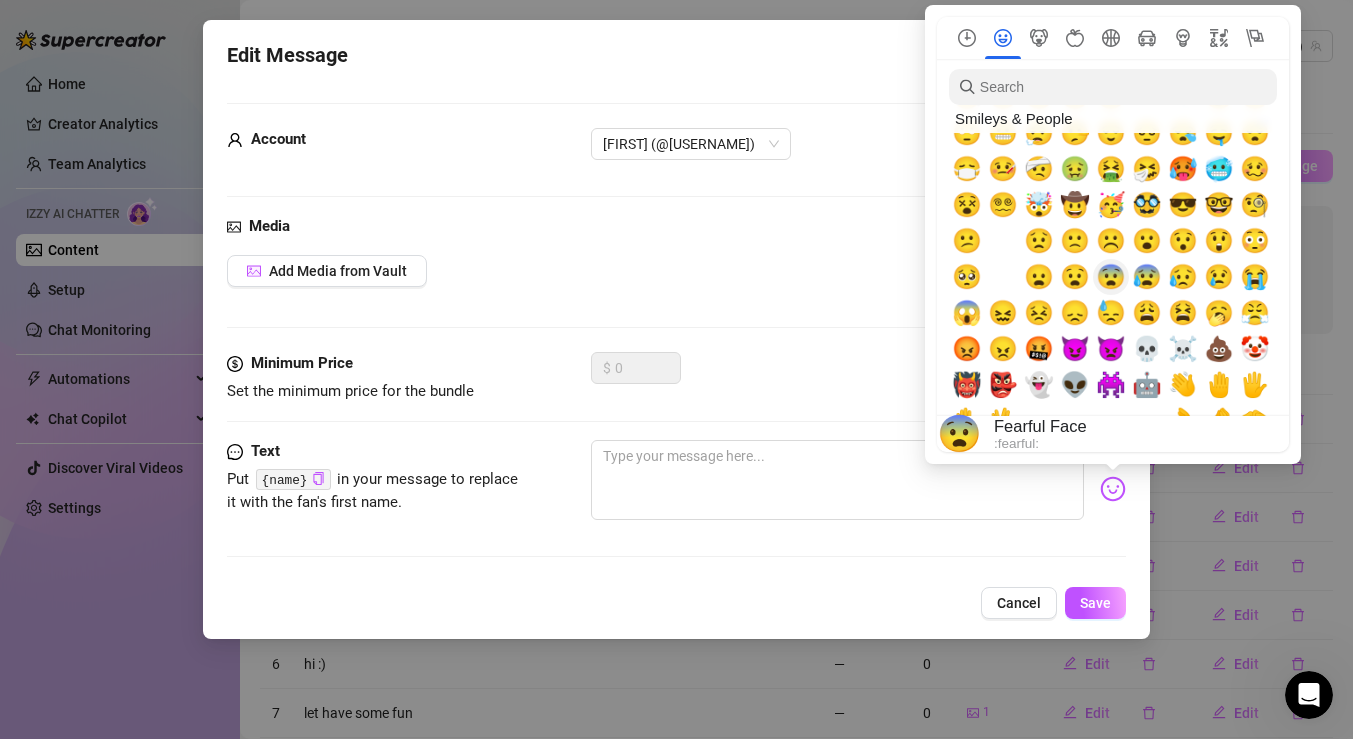 scroll, scrollTop: 269, scrollLeft: 0, axis: vertical 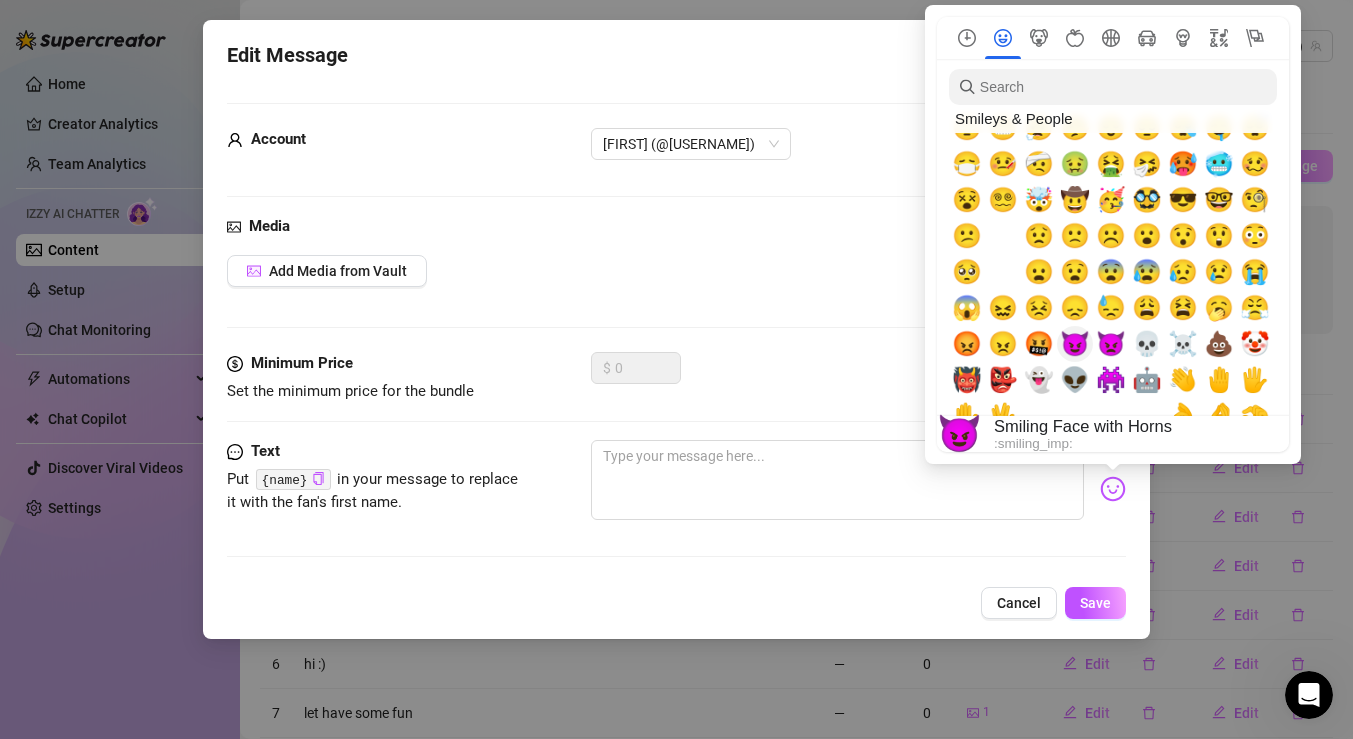 click on "😈" at bounding box center (1075, 344) 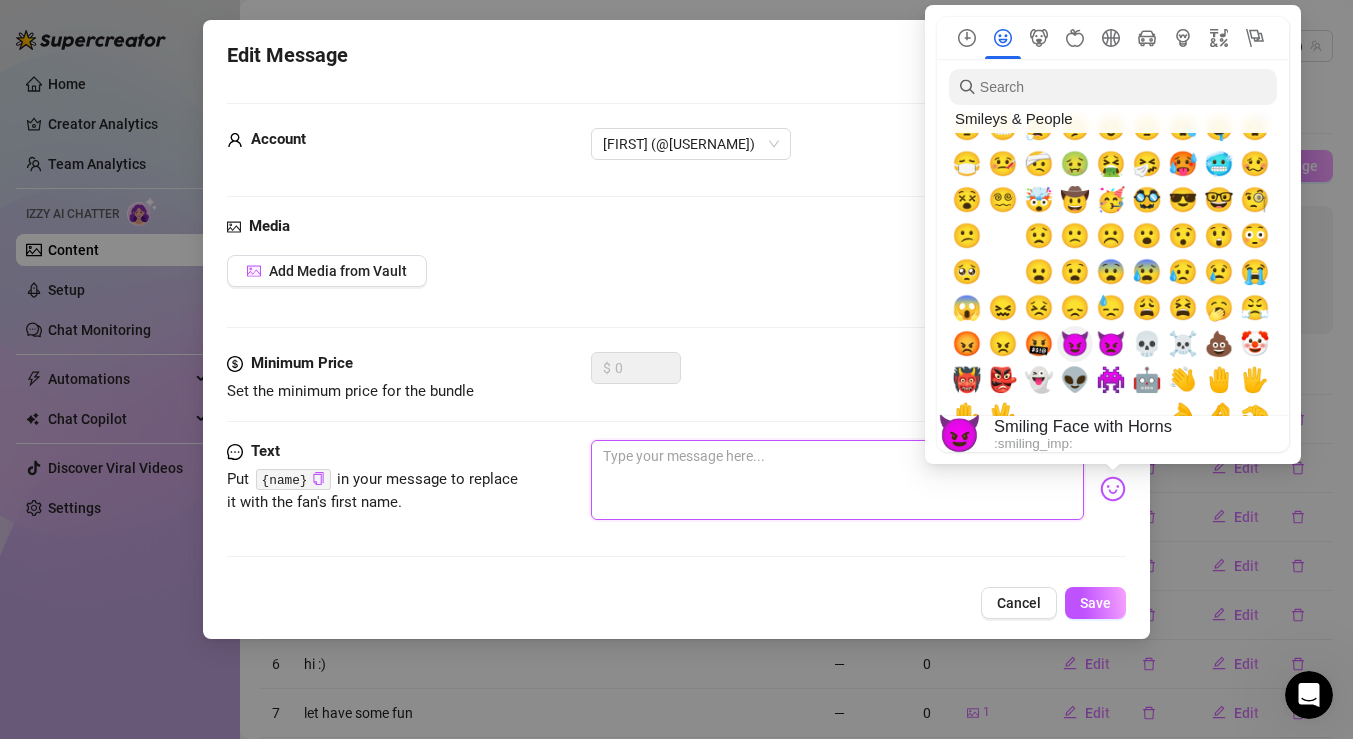 type on "😈" 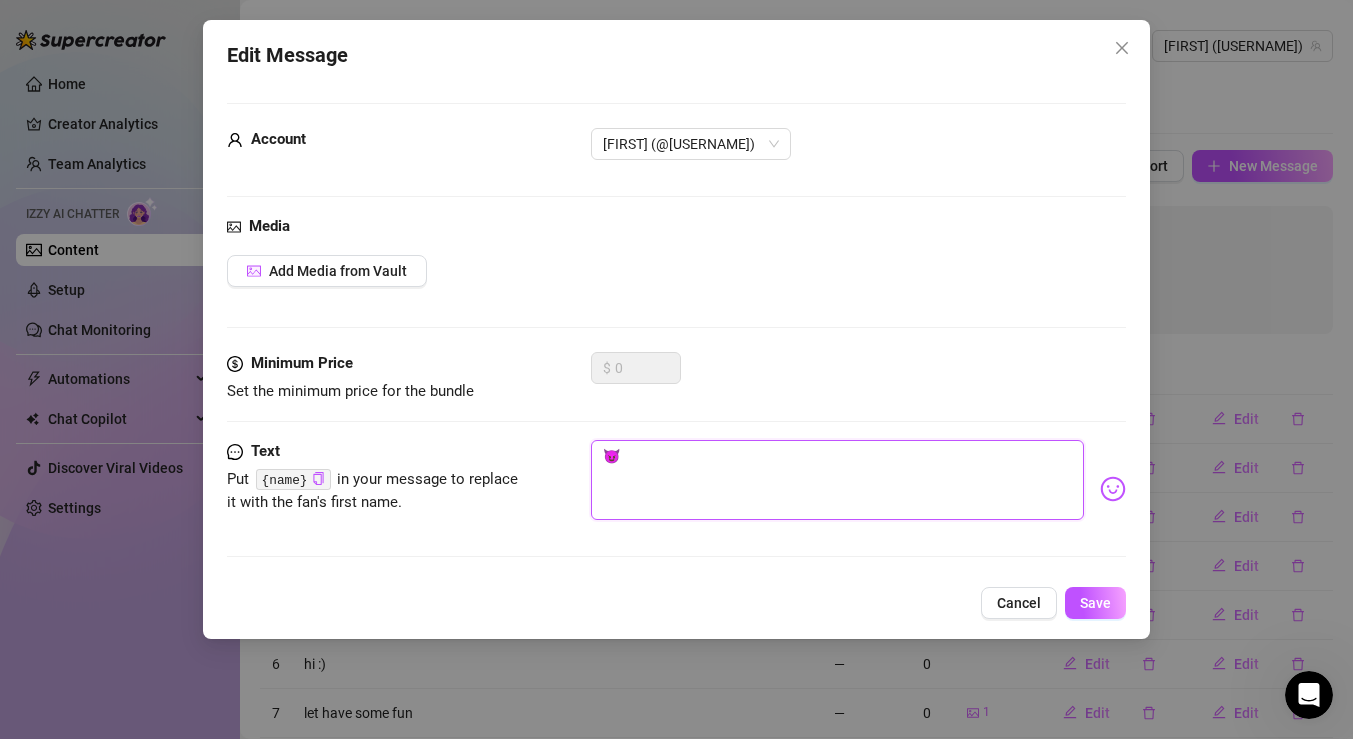 type on "😈" 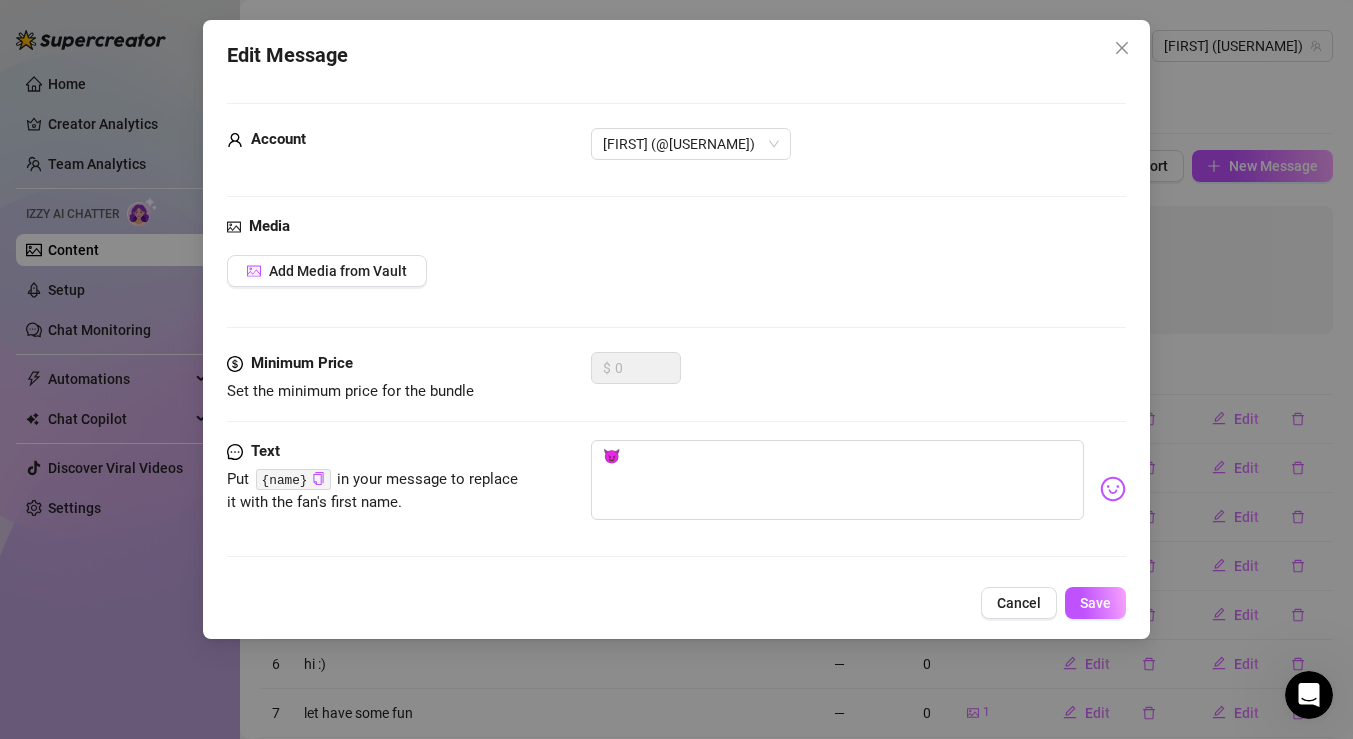 click on "Minimum Price Set the minimum price for the bundle $ 0" at bounding box center (676, 377) 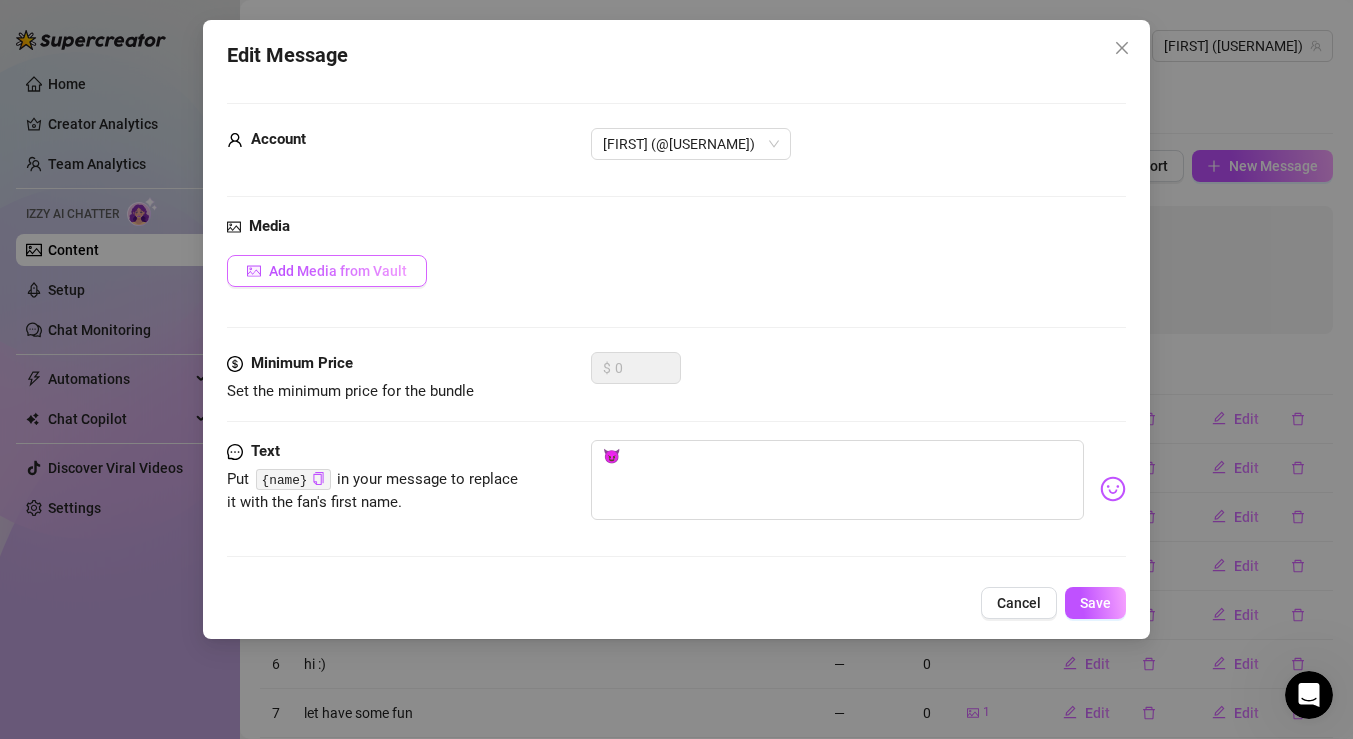 click on "Add Media from Vault" at bounding box center [327, 271] 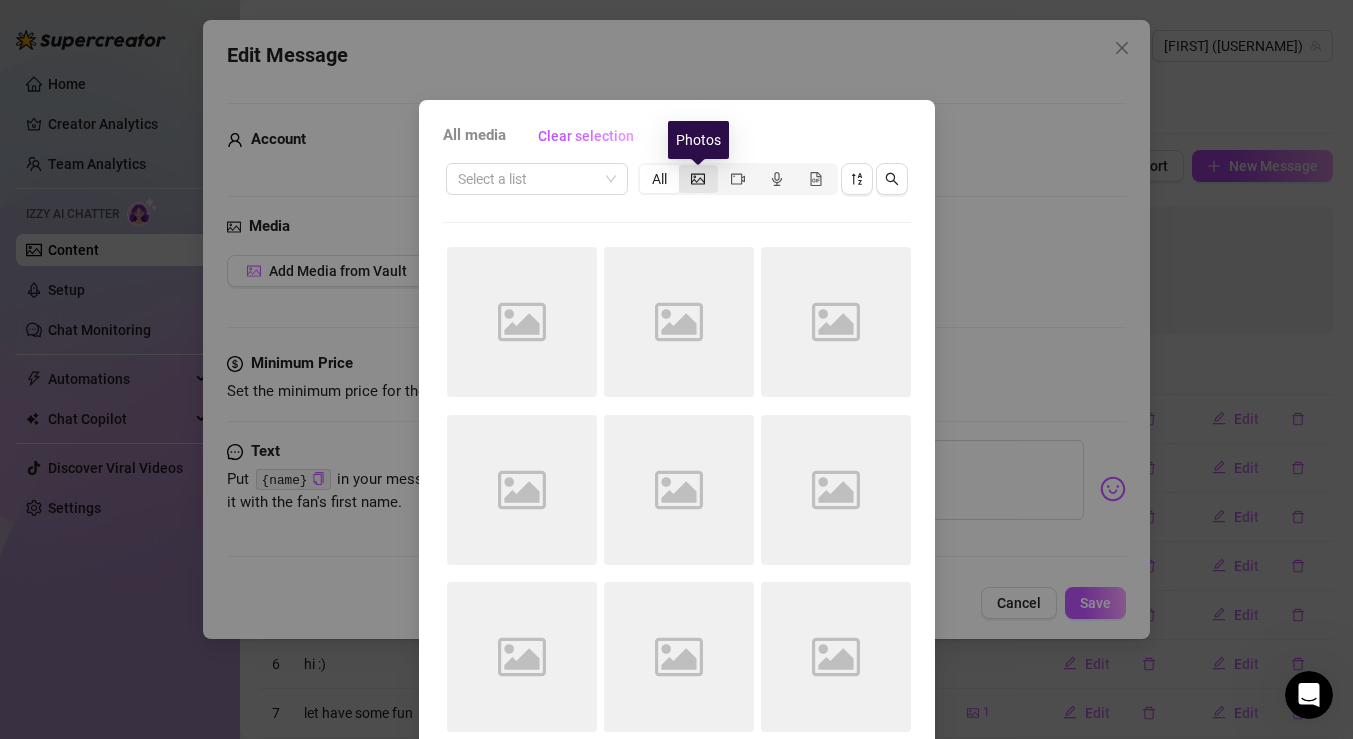 click 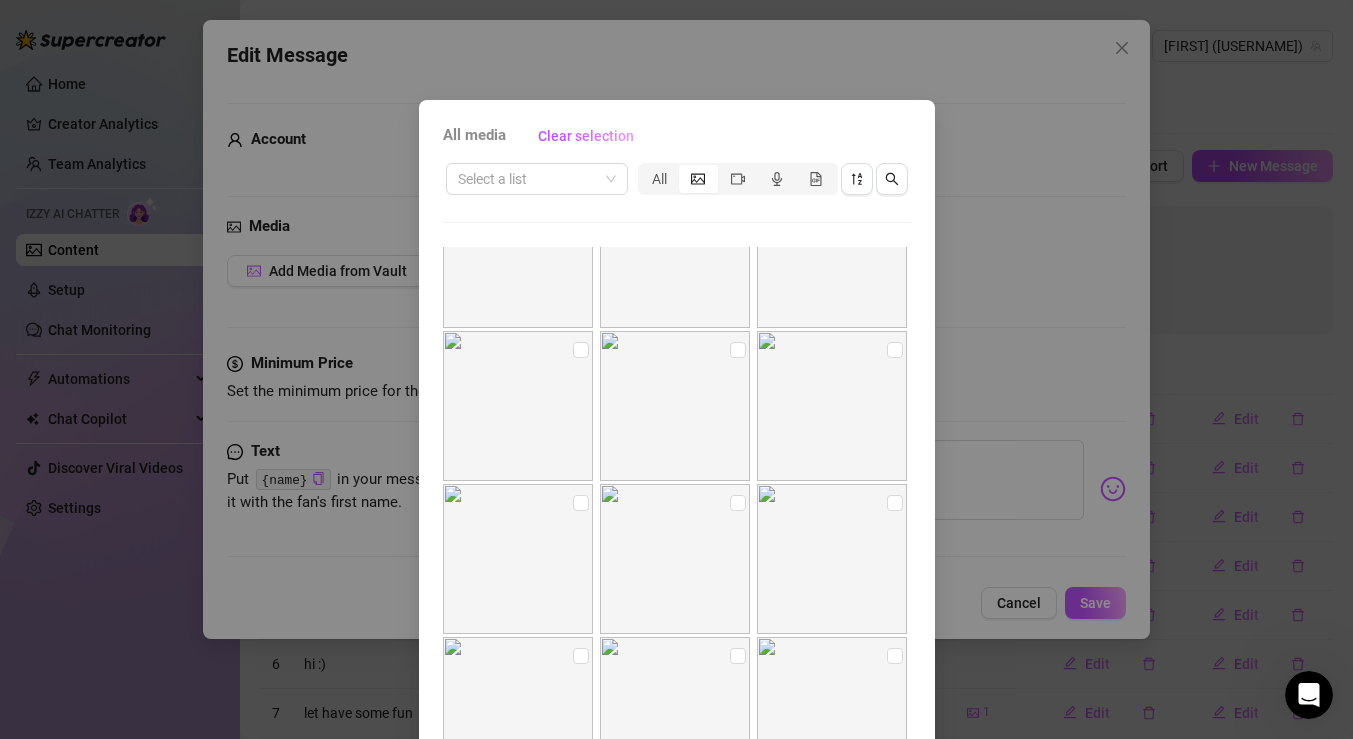 scroll, scrollTop: 2828, scrollLeft: 0, axis: vertical 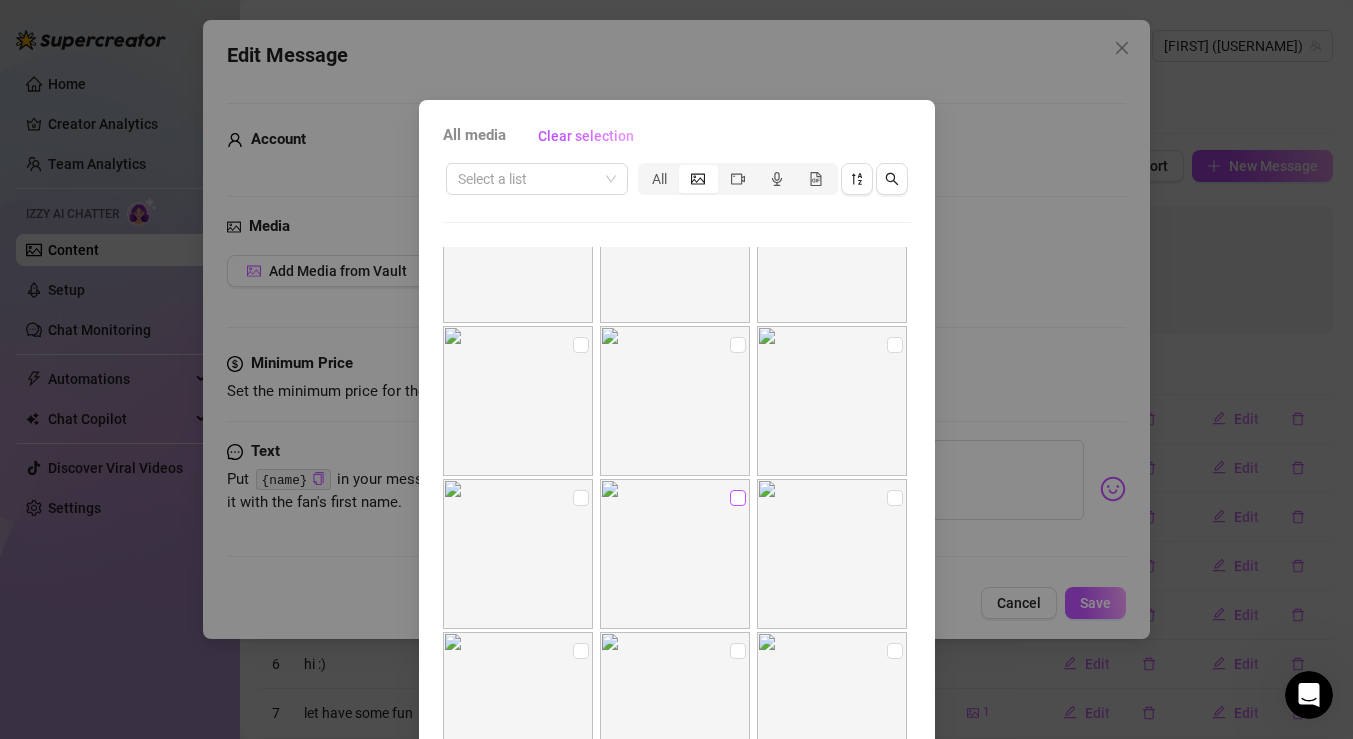 click at bounding box center (738, 498) 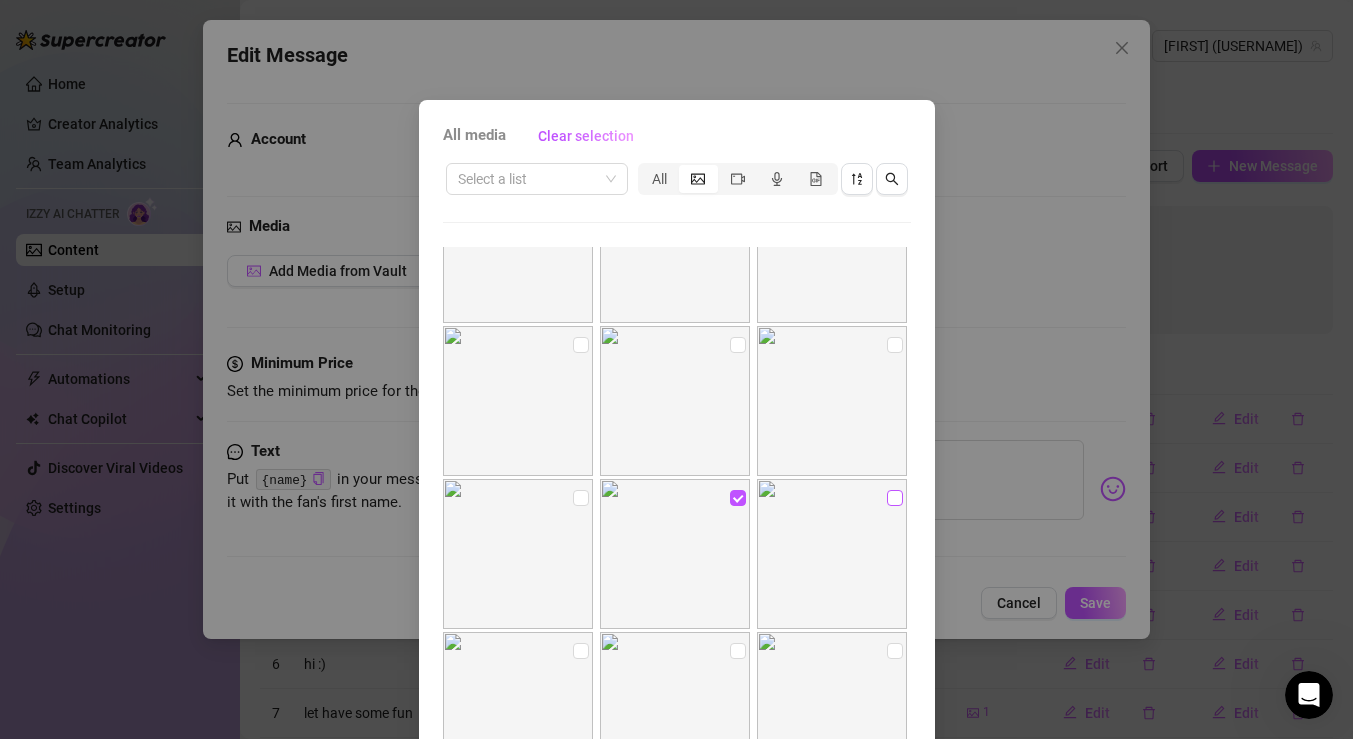 click at bounding box center (895, 498) 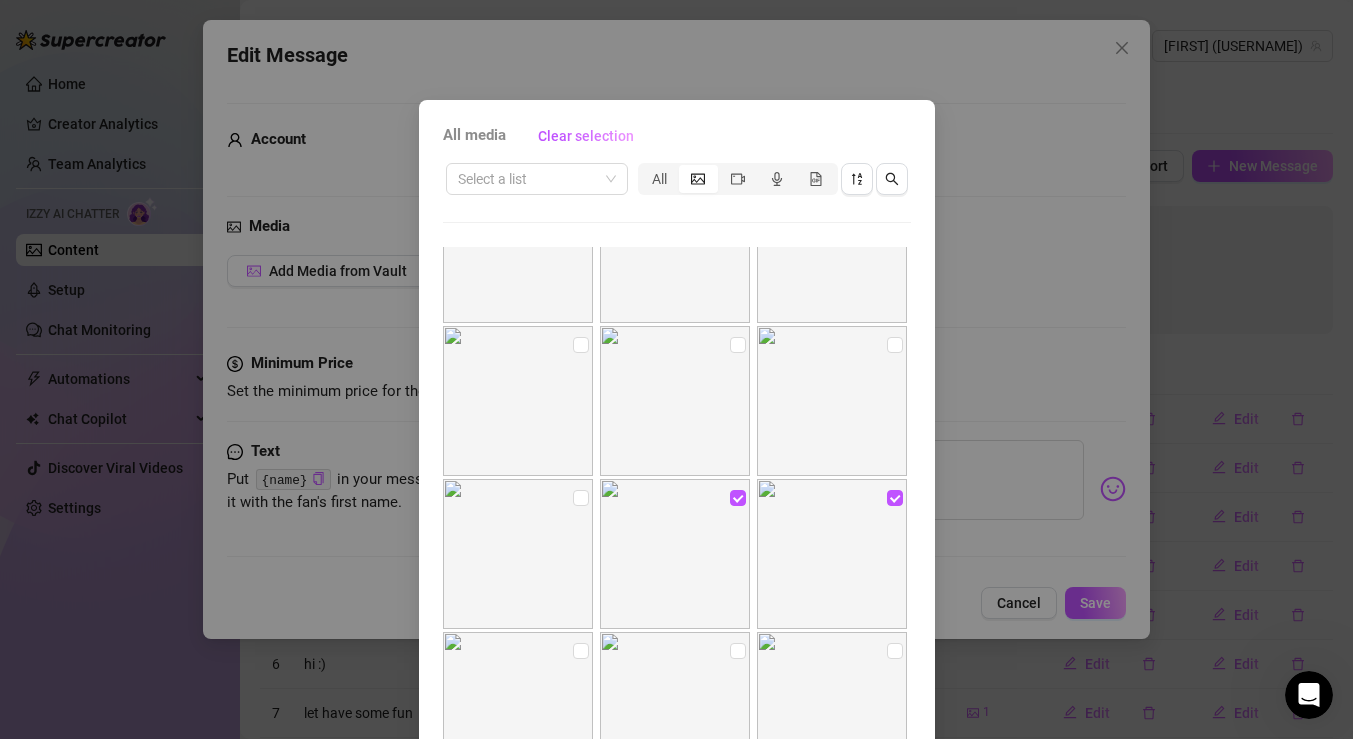 click at bounding box center (675, 554) 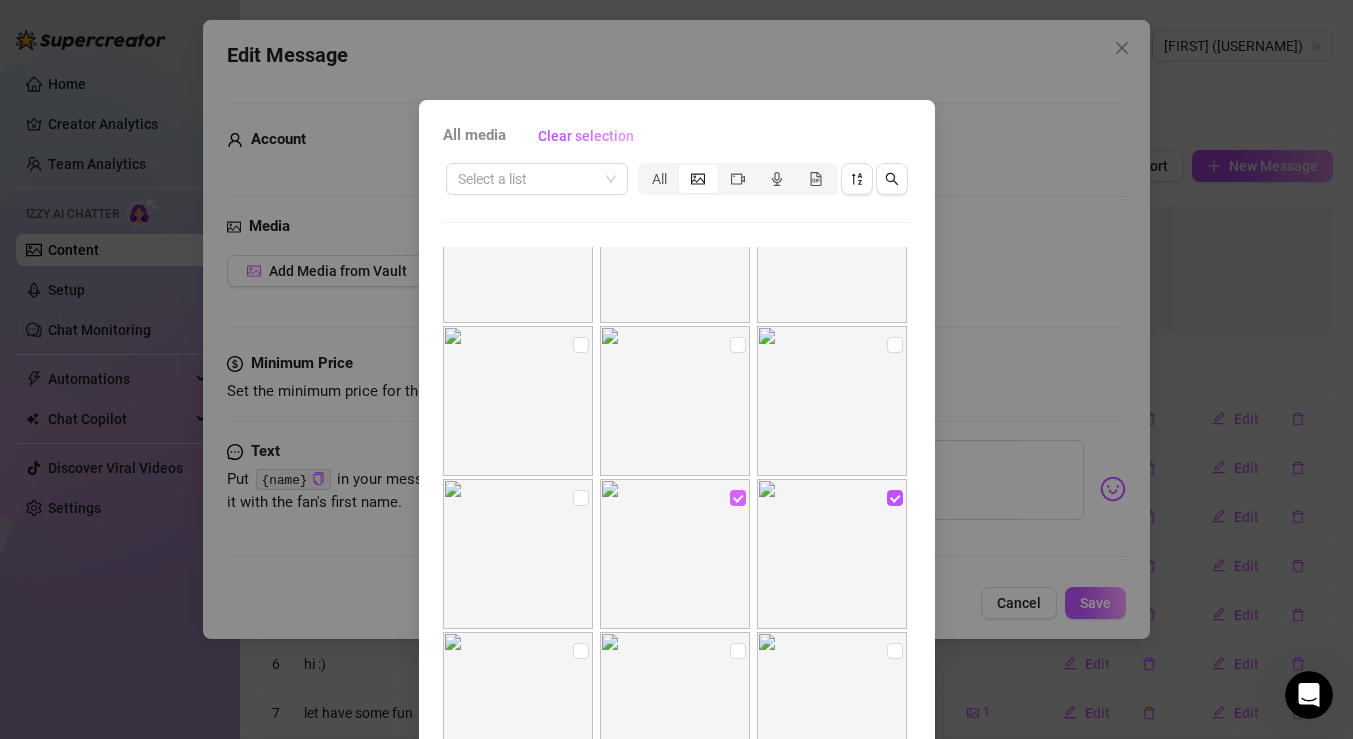 click at bounding box center [738, 498] 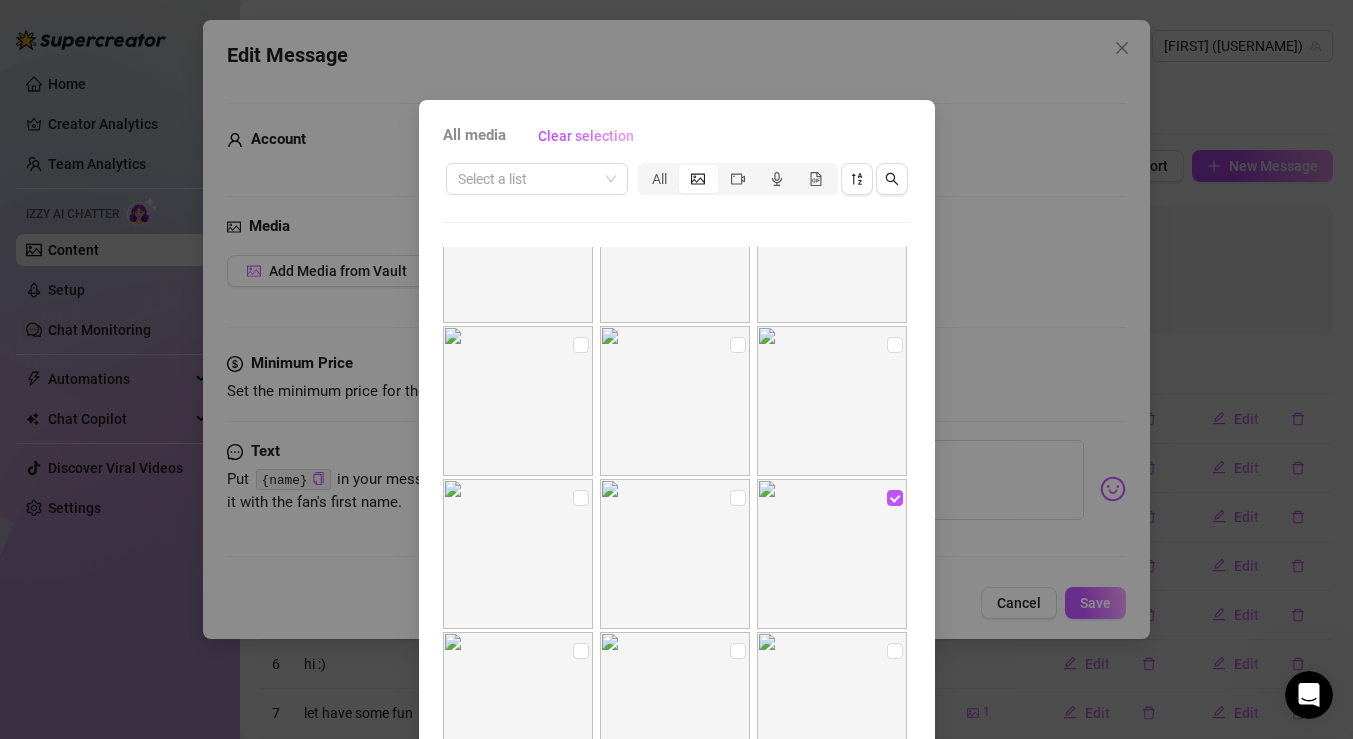 scroll, scrollTop: 96, scrollLeft: 0, axis: vertical 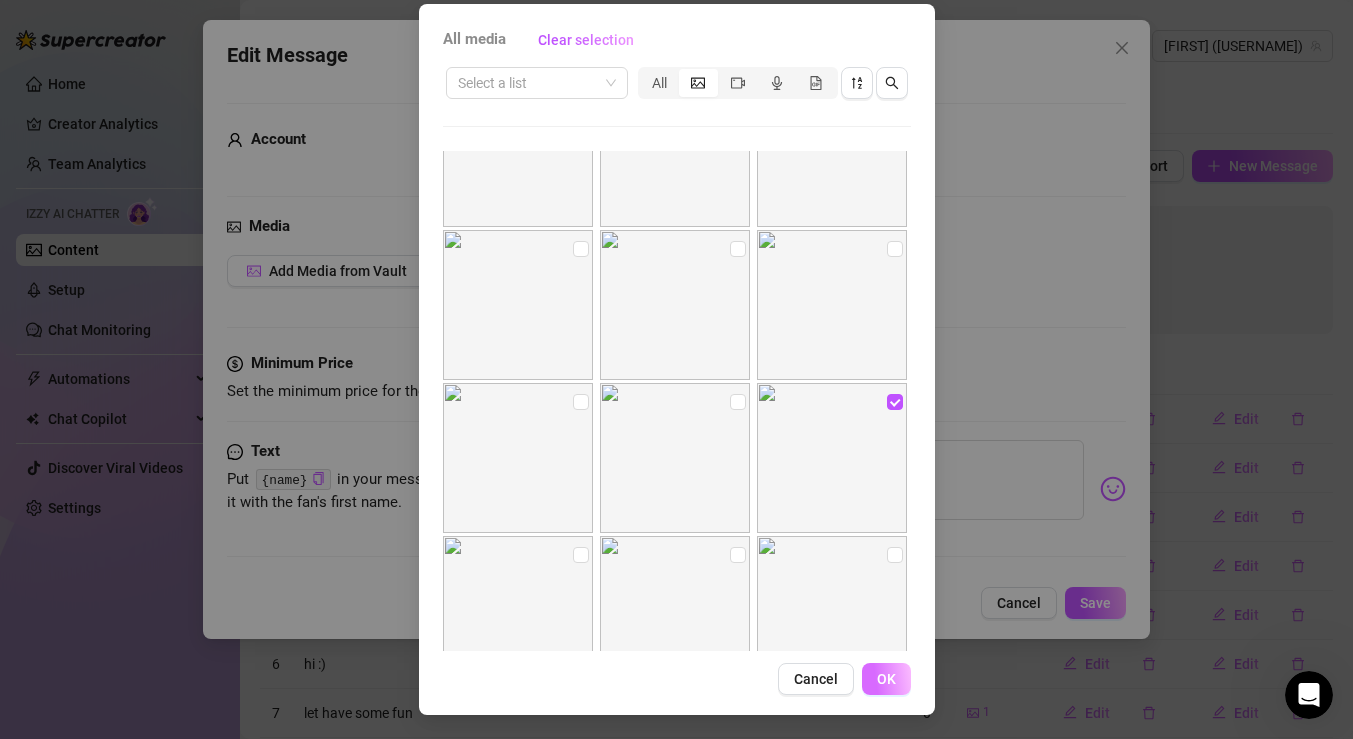 click on "OK" at bounding box center (886, 679) 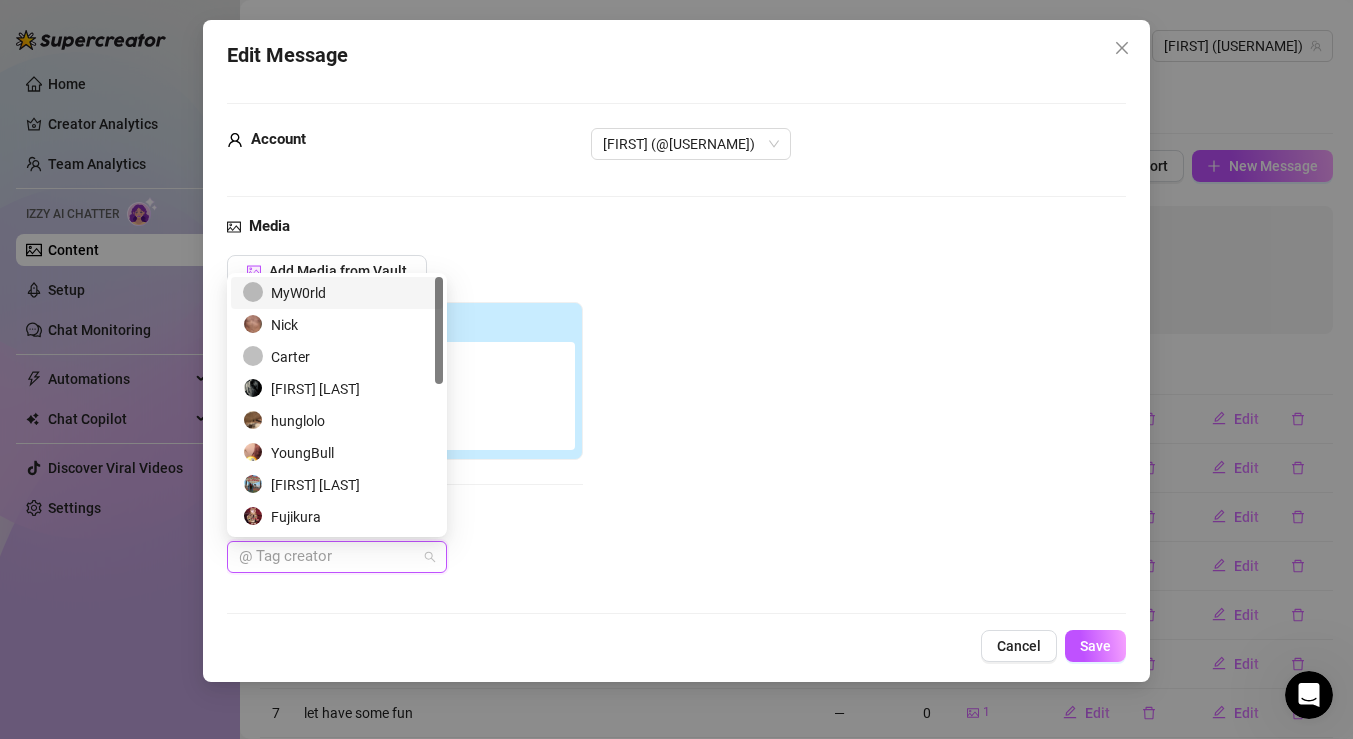 click on "@ Tag creator" at bounding box center (337, 557) 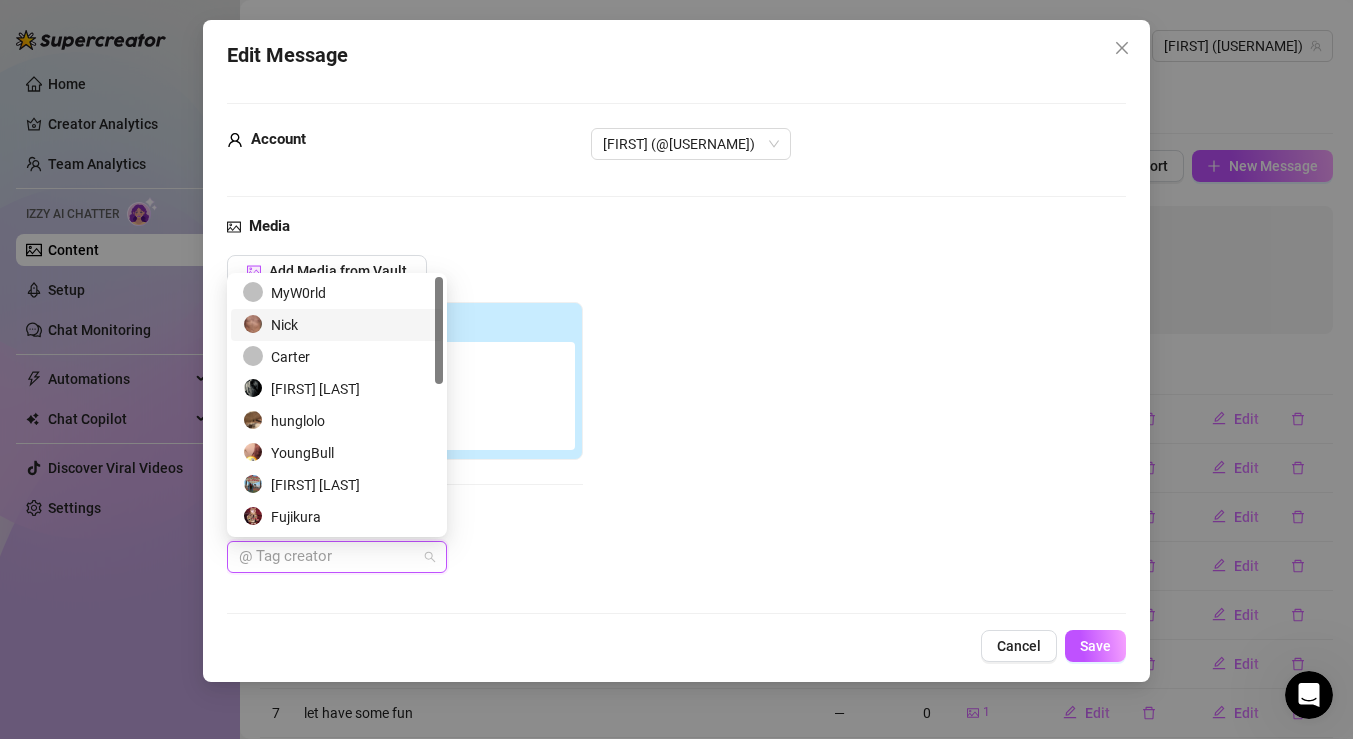 click on "Nick" at bounding box center [337, 325] 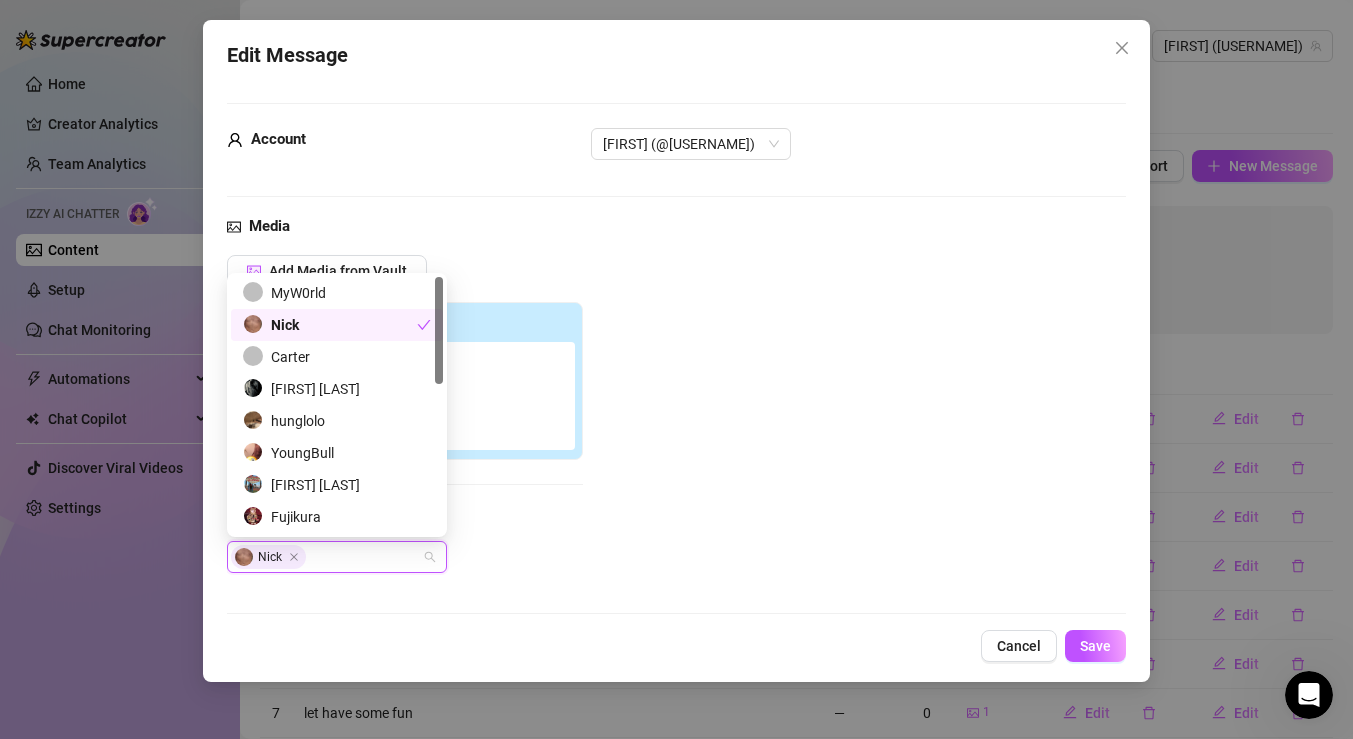 click on "Add Media from Vault Attached Media Tag Collaborators [FIRST]" at bounding box center (676, 414) 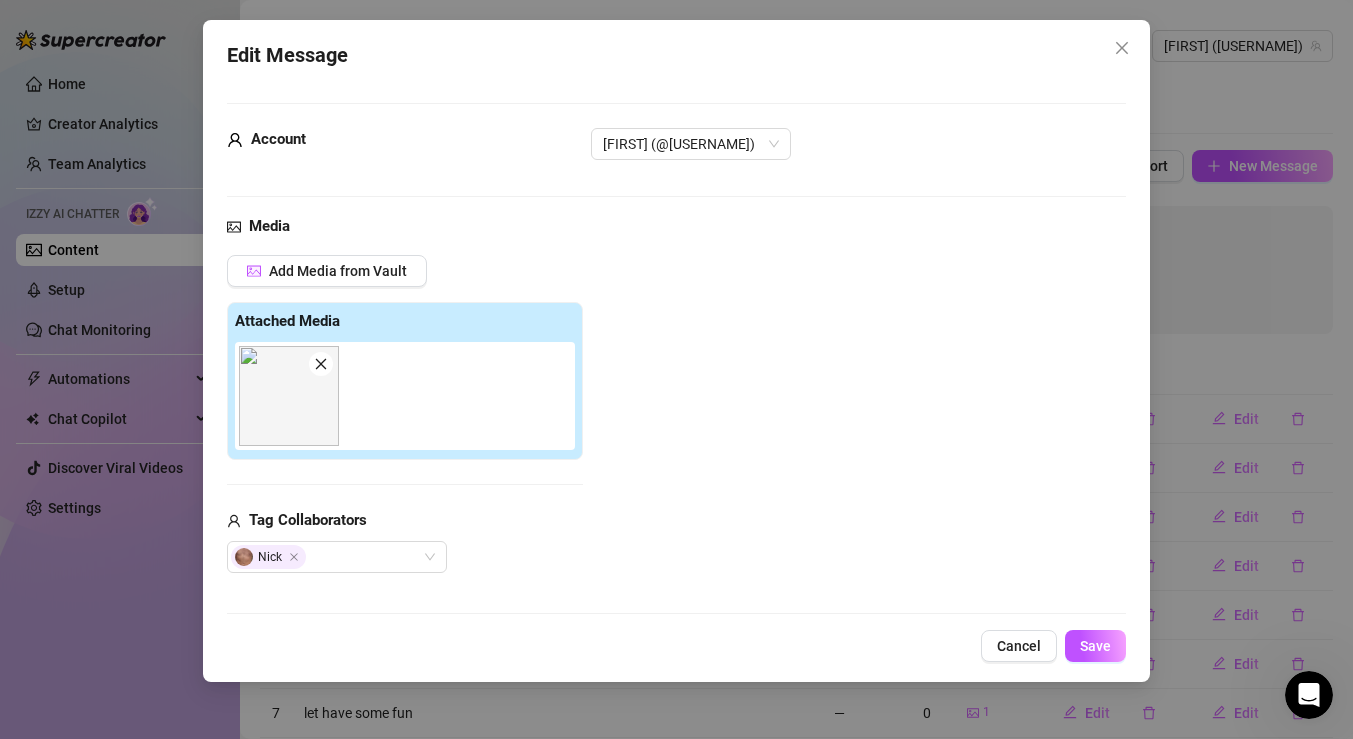 scroll, scrollTop: 242, scrollLeft: 0, axis: vertical 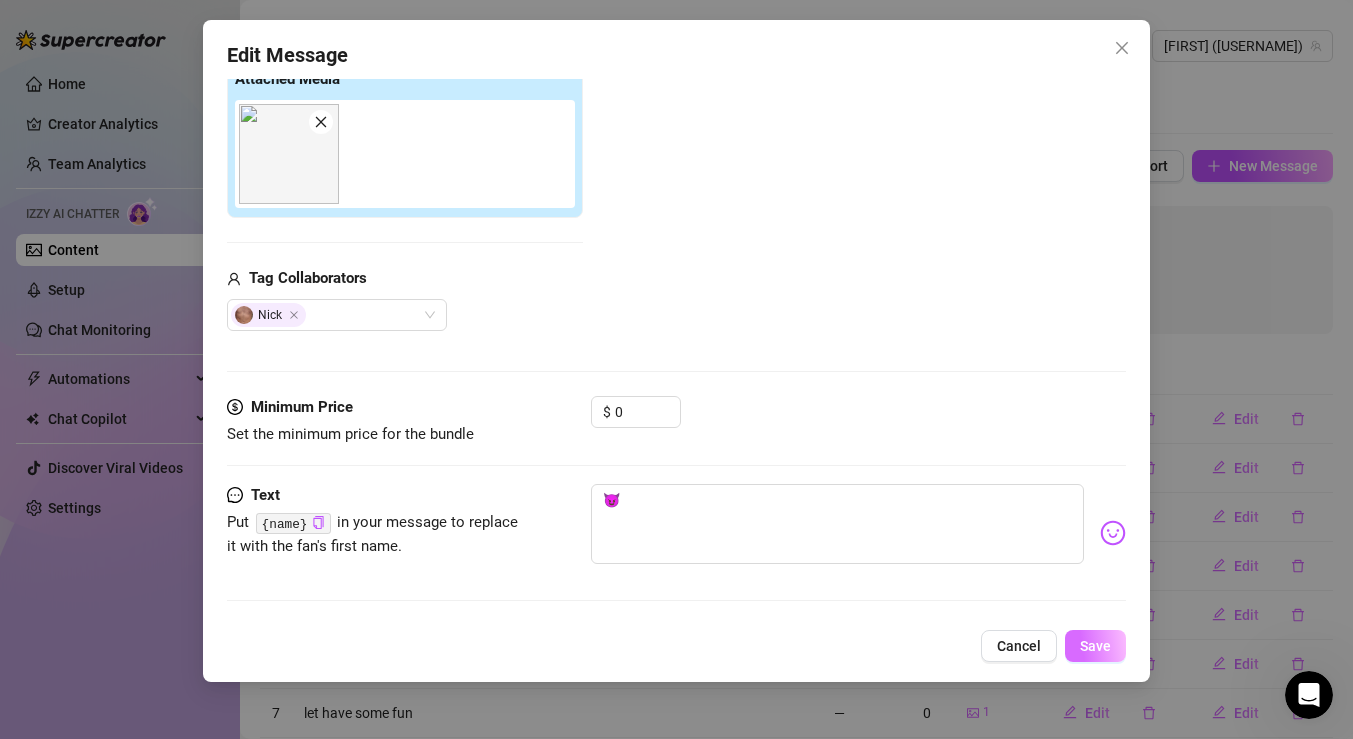 click on "Save" at bounding box center (1095, 646) 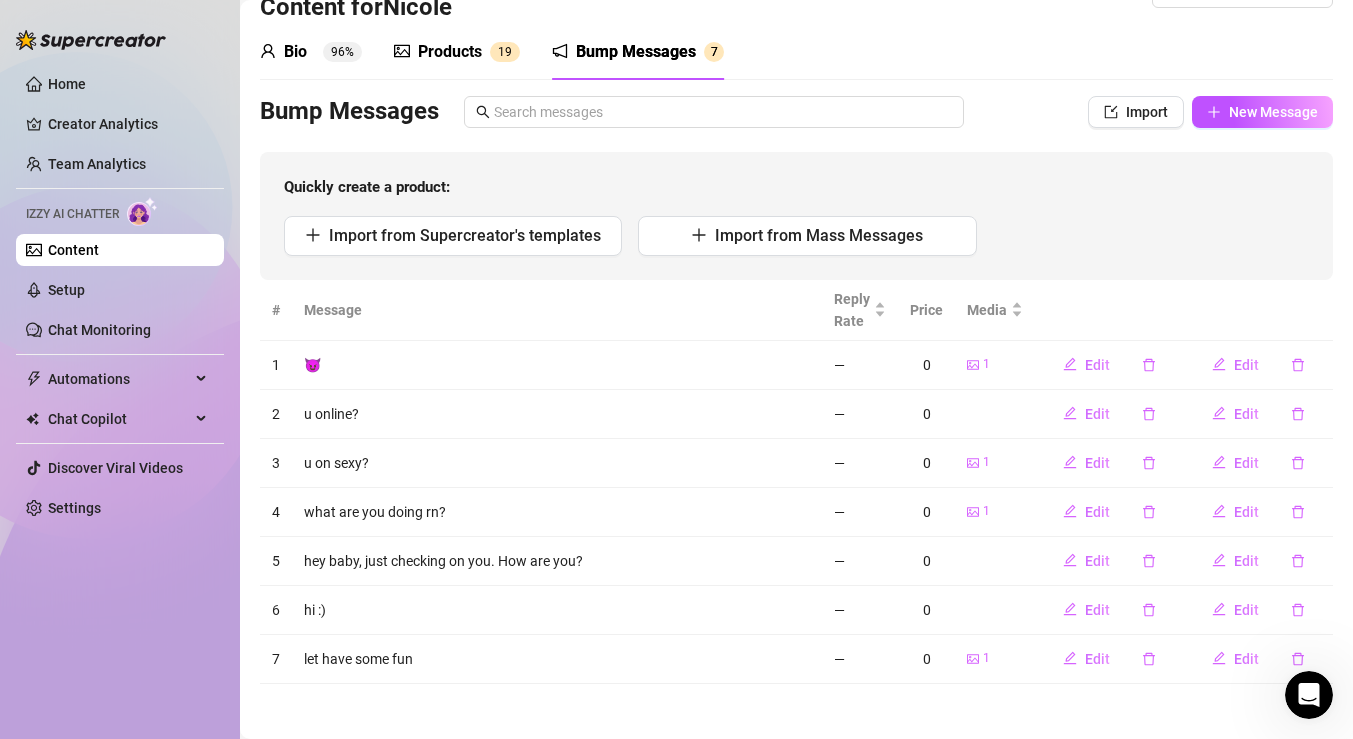 scroll, scrollTop: 58, scrollLeft: 0, axis: vertical 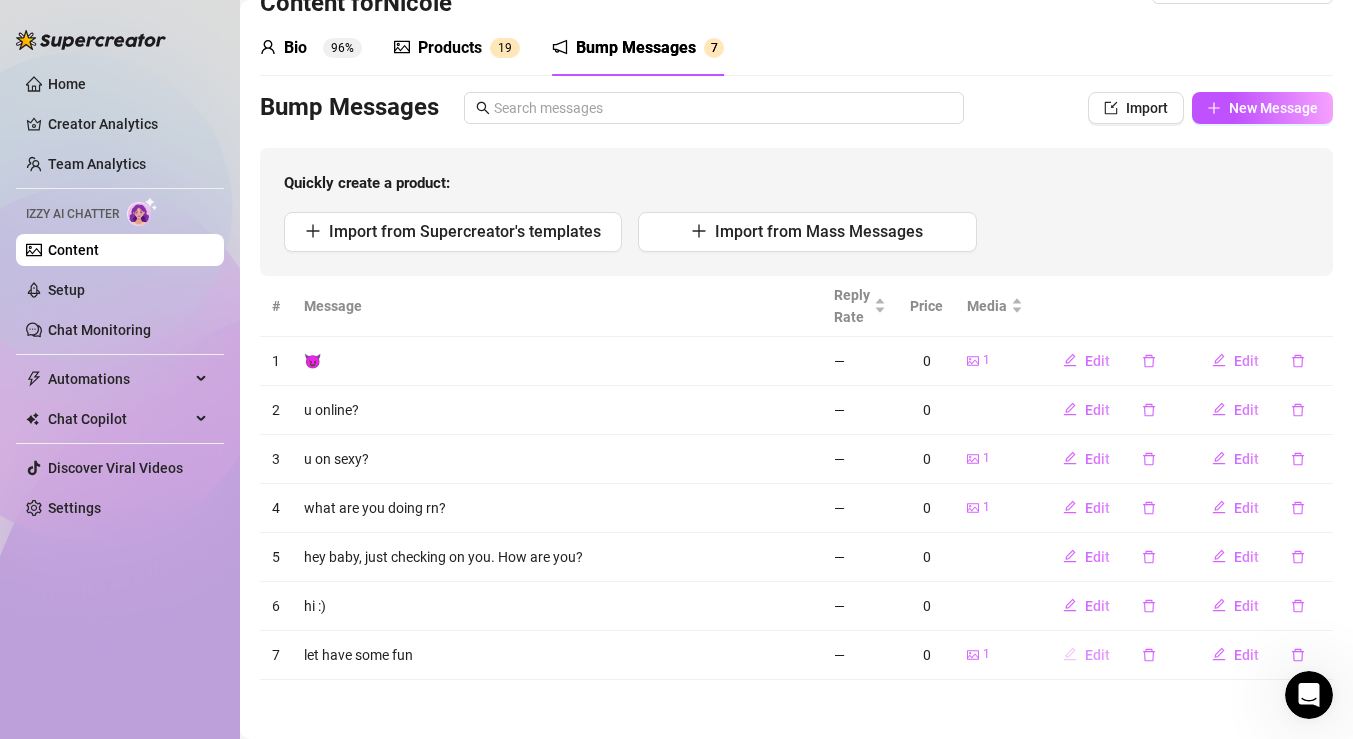 click on "Edit" at bounding box center [1097, 655] 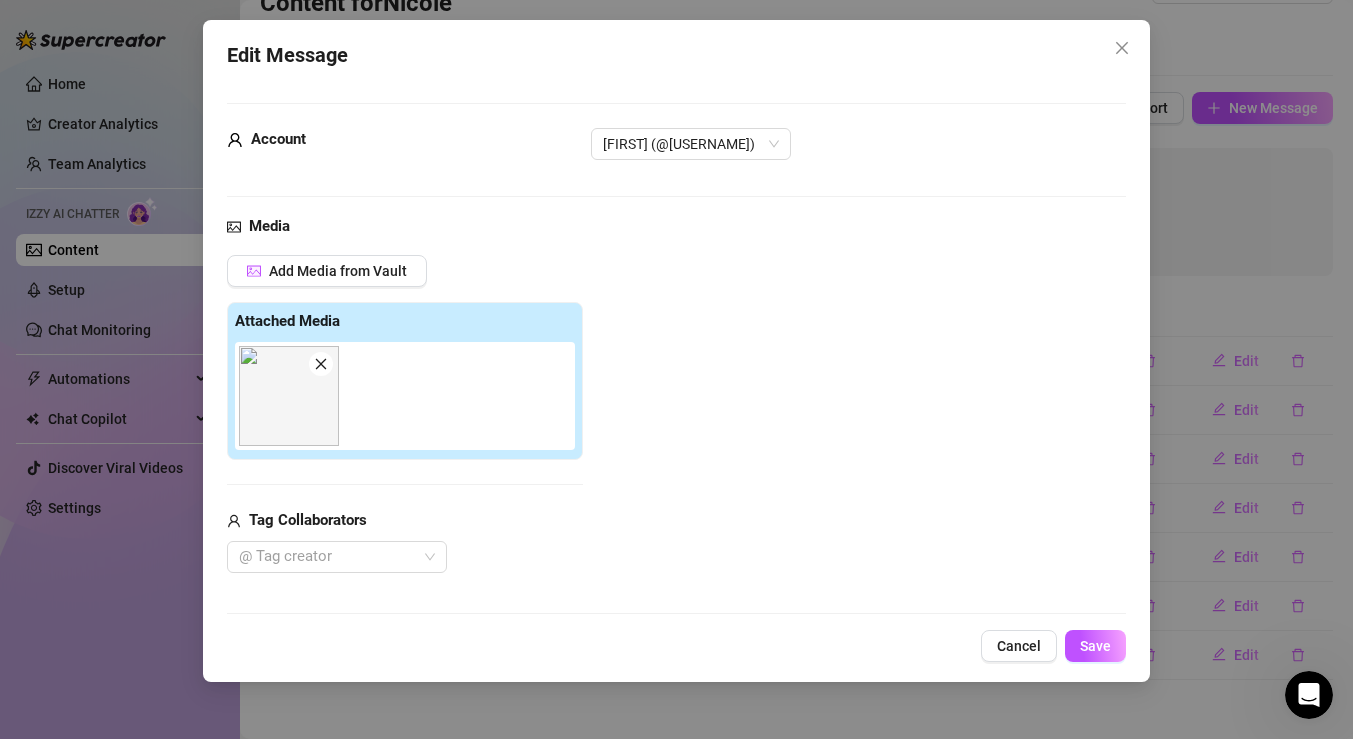 scroll, scrollTop: 242, scrollLeft: 0, axis: vertical 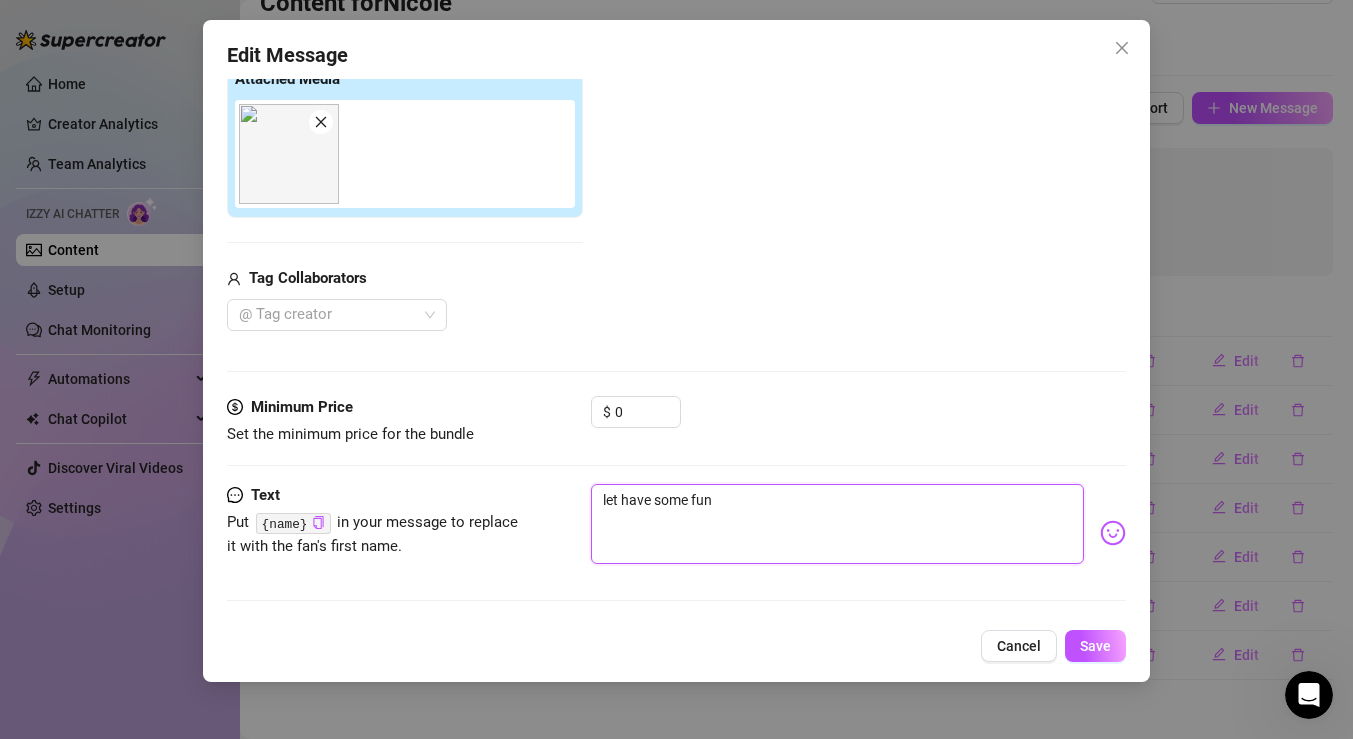 drag, startPoint x: 734, startPoint y: 504, endPoint x: 447, endPoint y: 499, distance: 287.04355 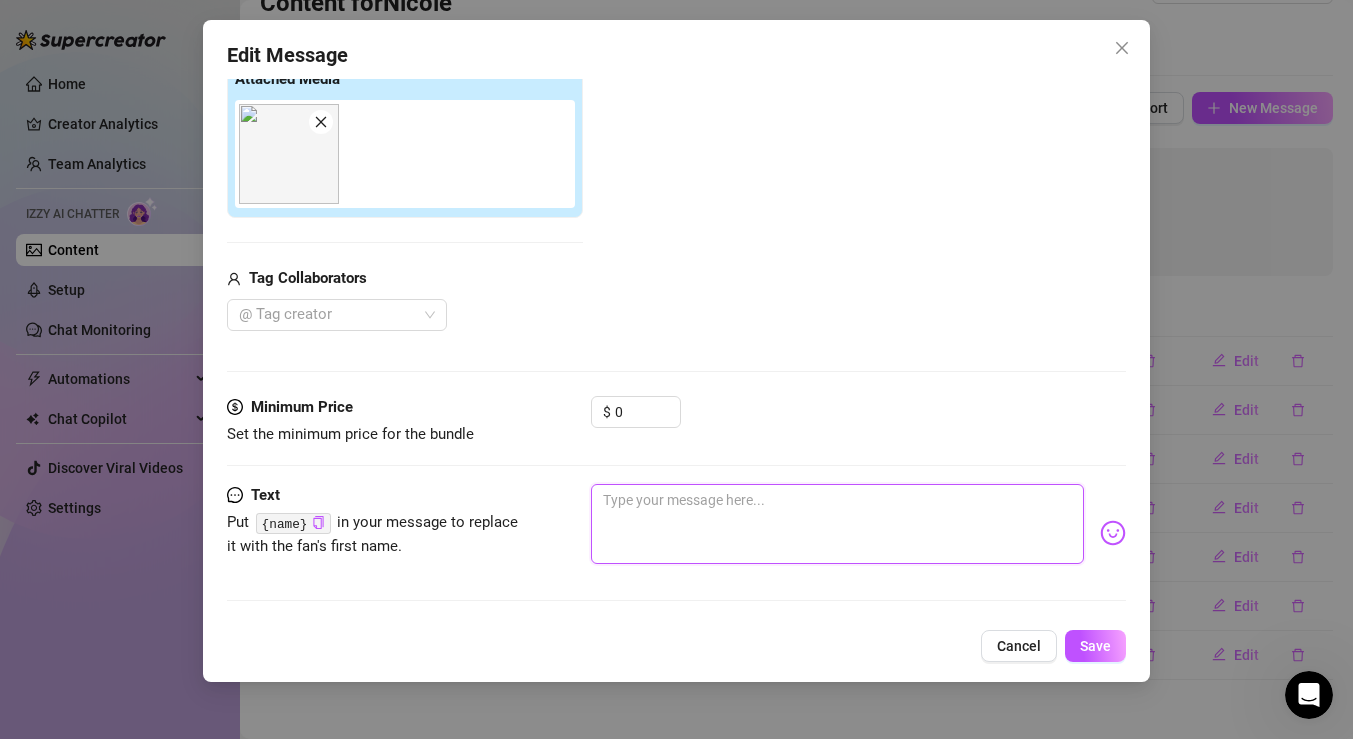 type 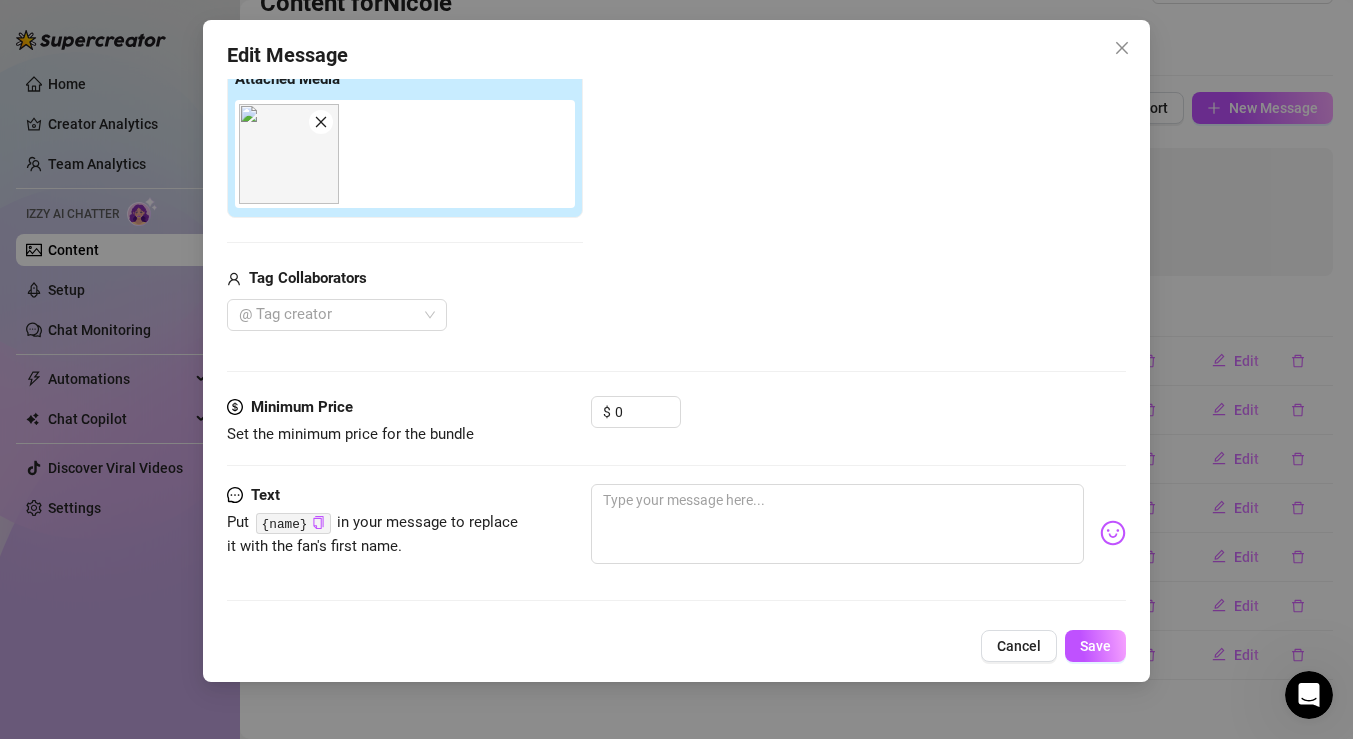 click at bounding box center [1113, 533] 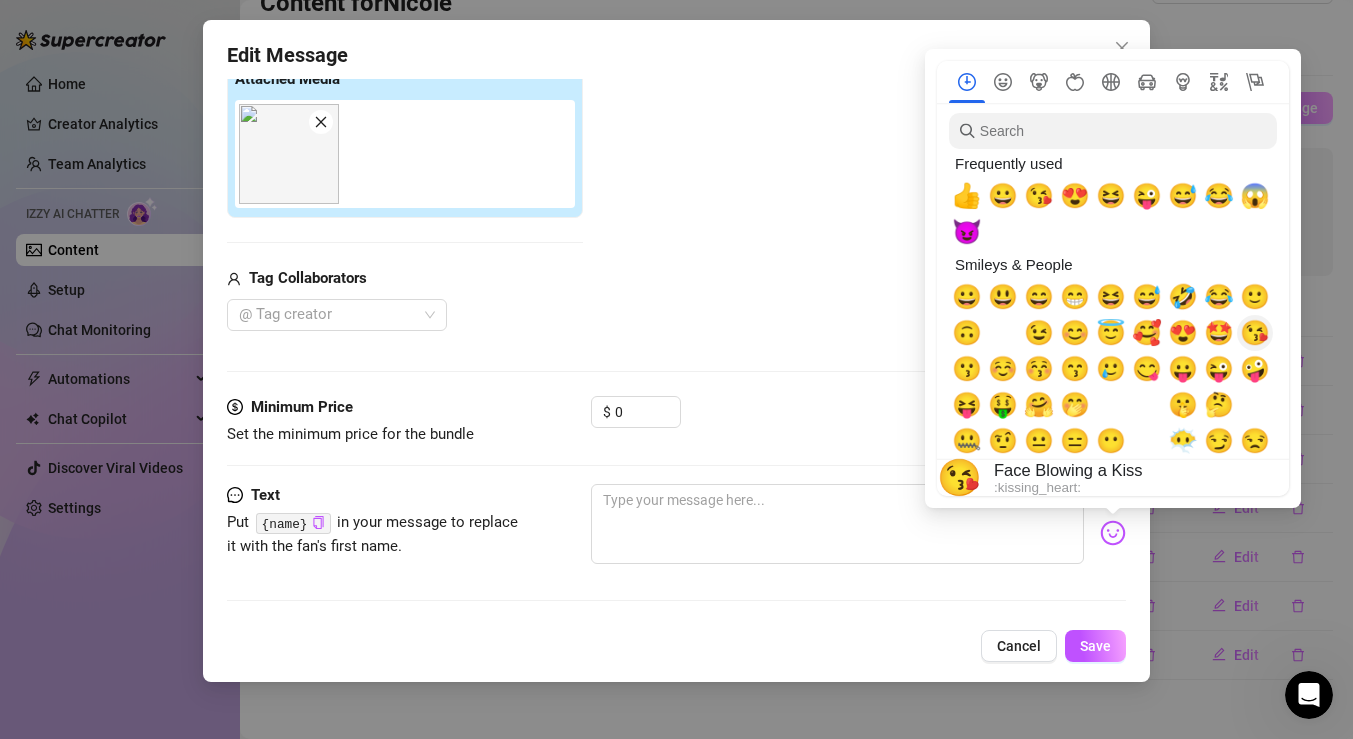 click on "😘" at bounding box center (1255, 333) 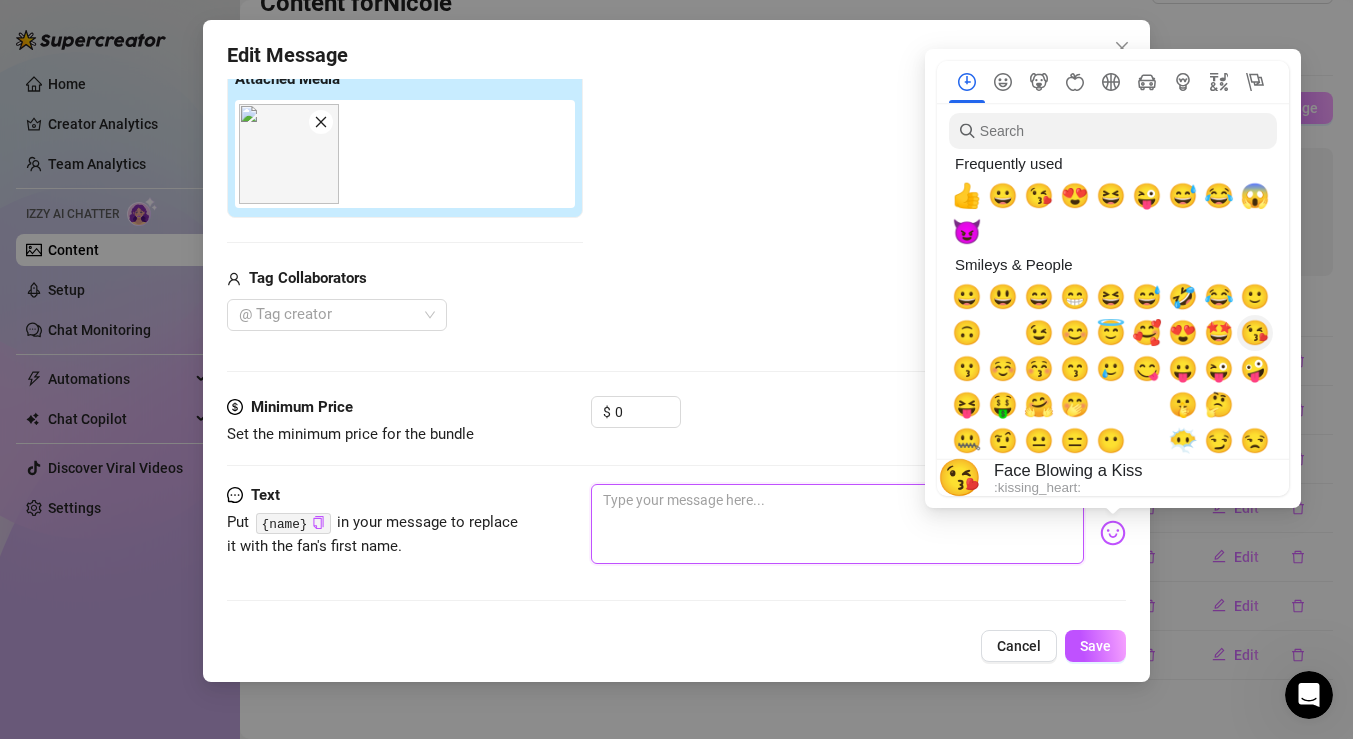 type on "😘" 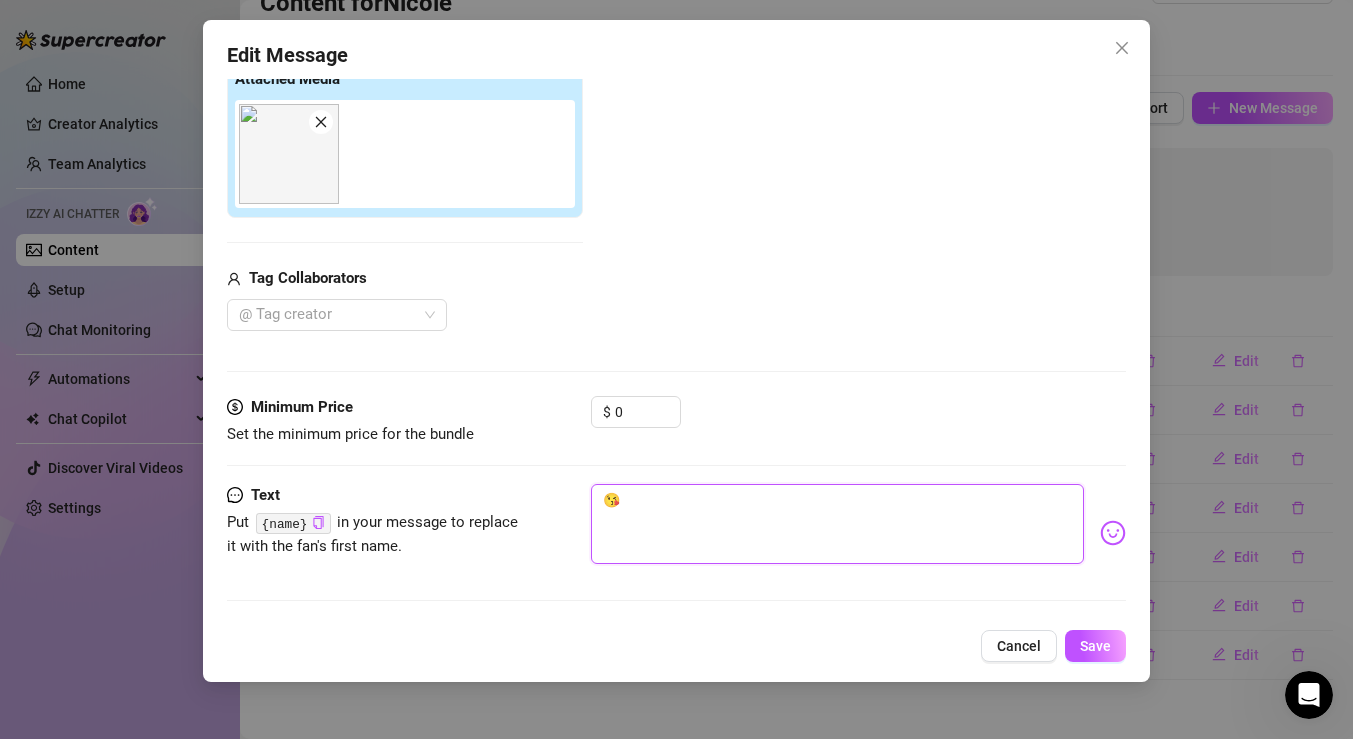 type on "😘" 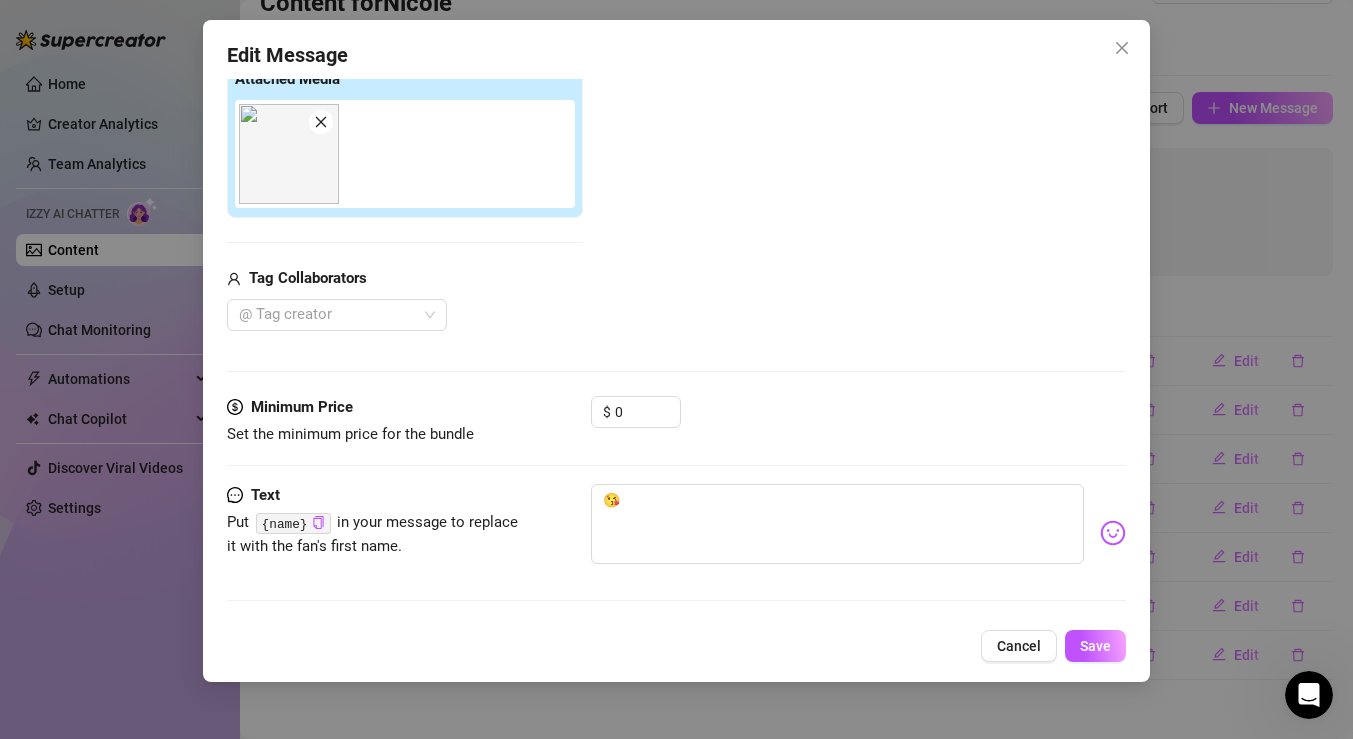 click on "Edit Message Account [FIRST] (@[USERNAME]) Media Add Media from Vault Attached Media Tag Collaborators   @ Tag creator Minimum Price Set the minimum price for the bundle $ 0 Text Put   {name}   in your message to replace it with the fan's first name. 😘 Cancel Save" at bounding box center [676, 351] 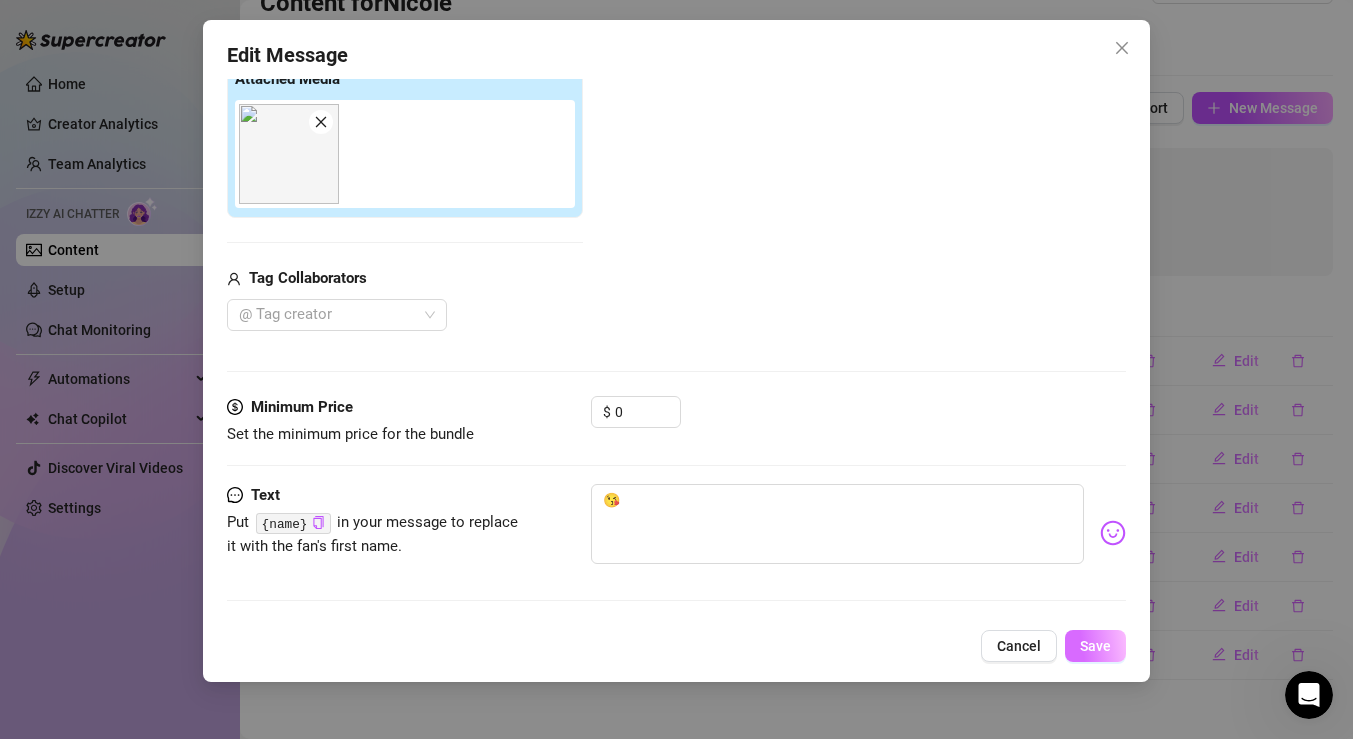 click on "Save" at bounding box center (1095, 646) 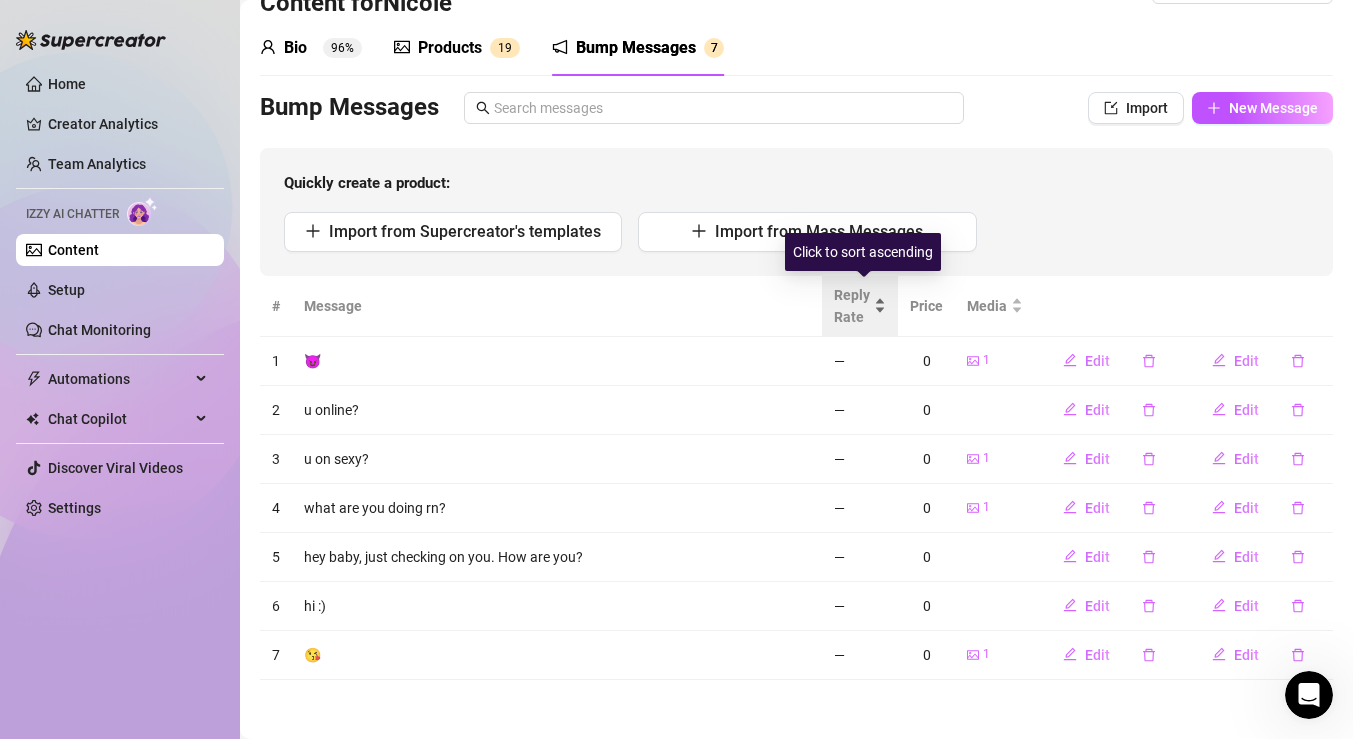 click on "Reply Rate" at bounding box center [860, 306] 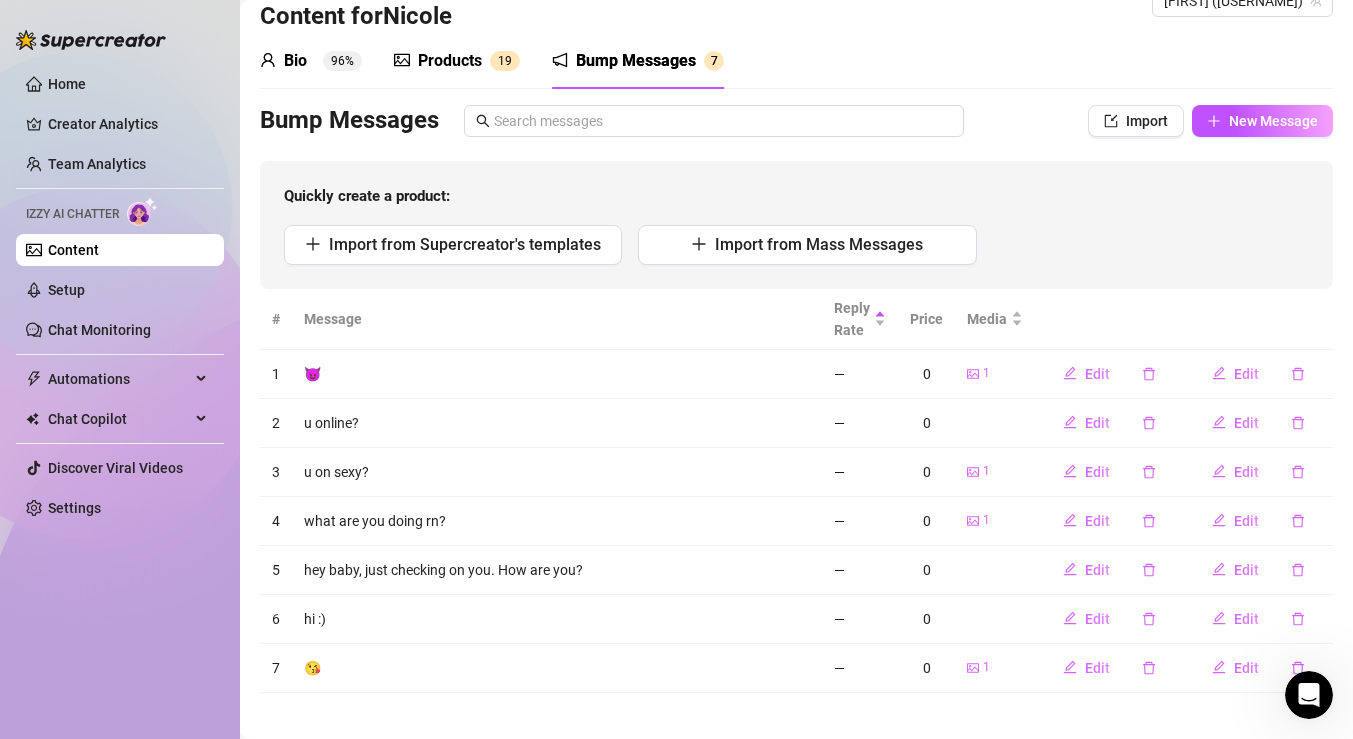 scroll, scrollTop: 58, scrollLeft: 0, axis: vertical 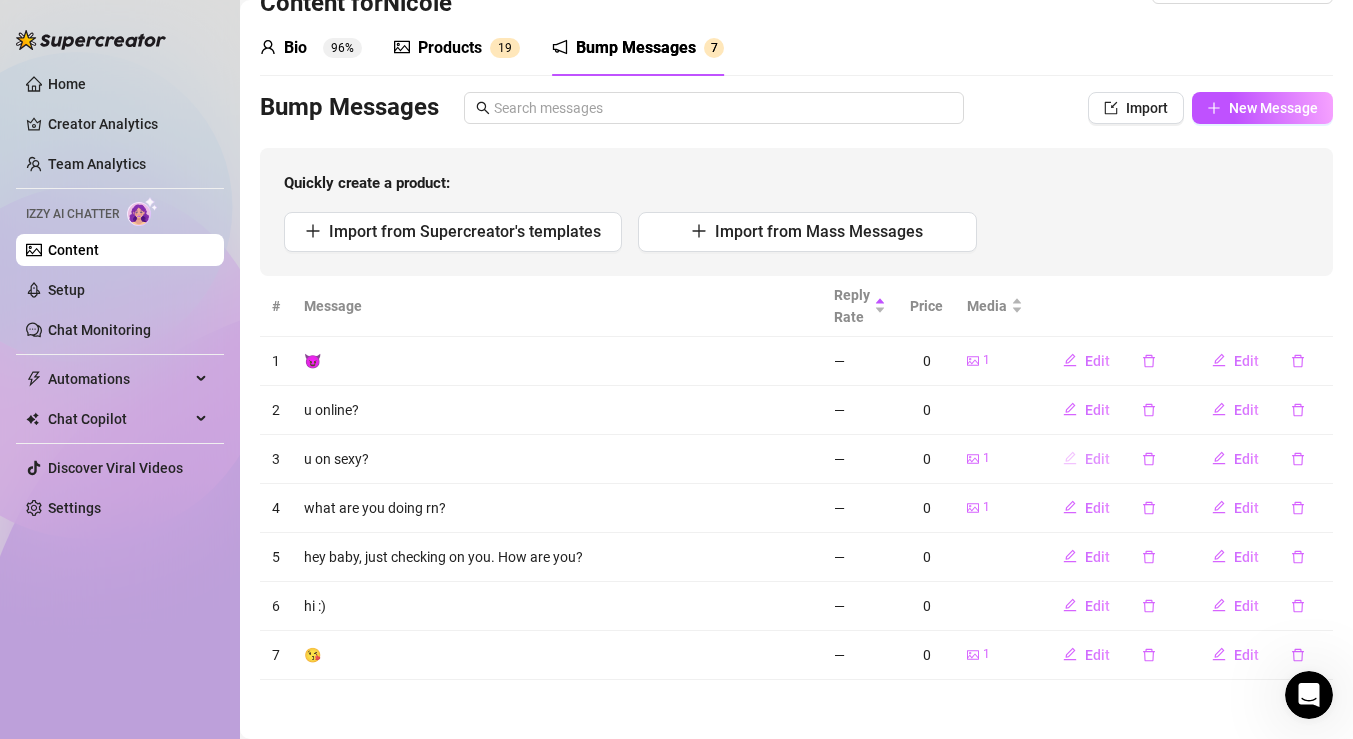click on "Edit" at bounding box center [1097, 459] 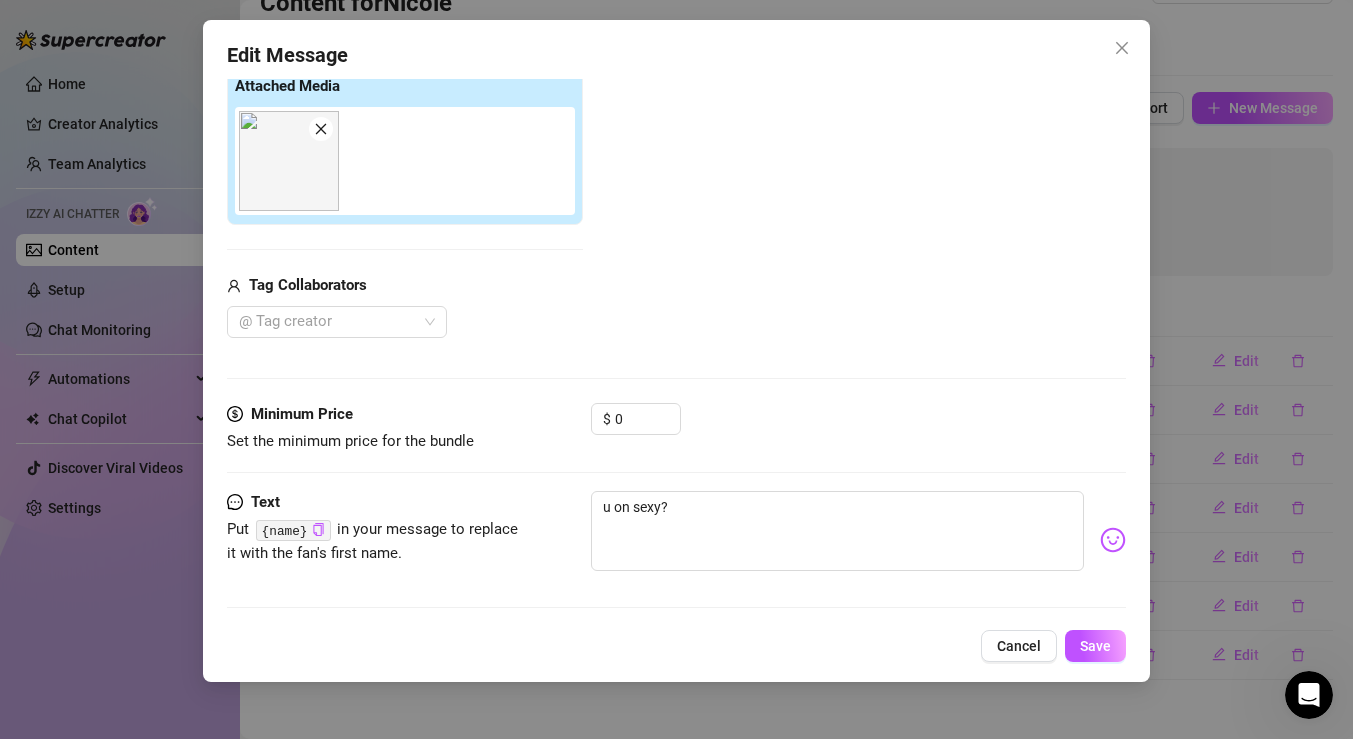 scroll, scrollTop: 242, scrollLeft: 0, axis: vertical 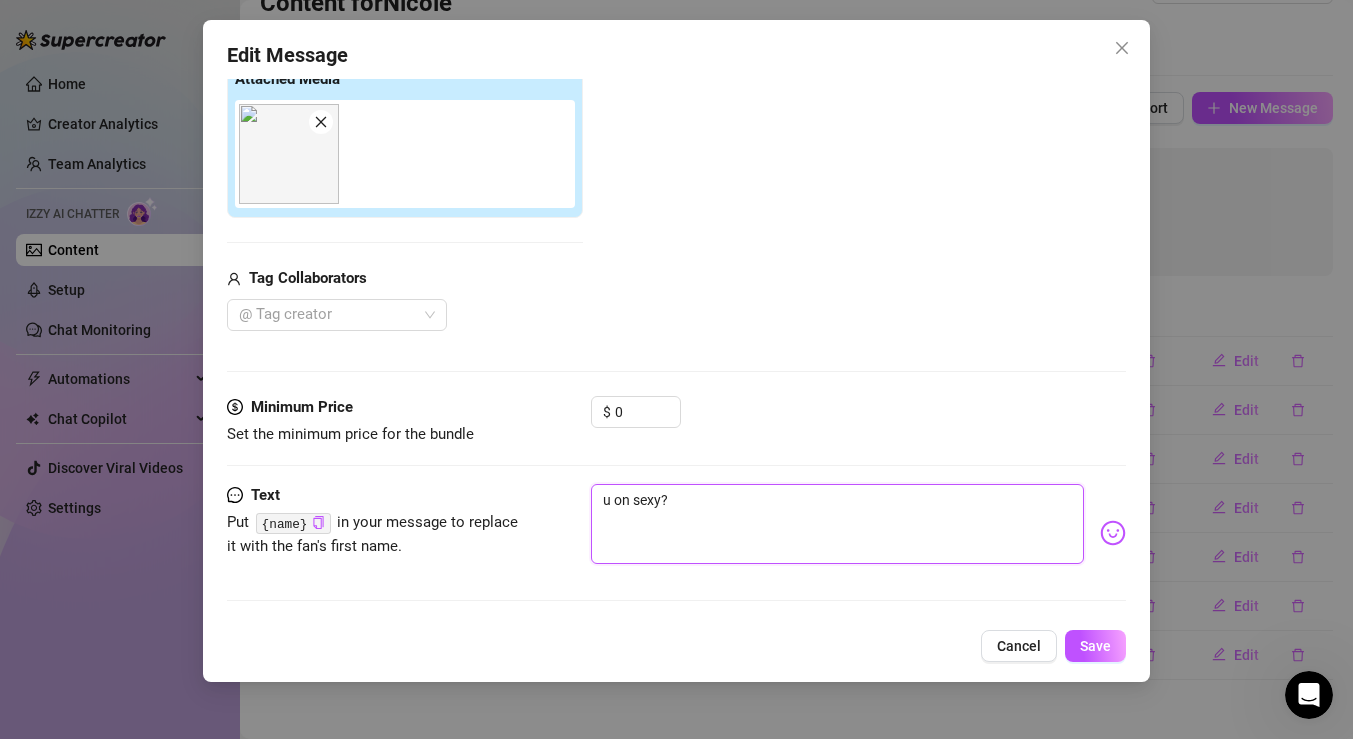 drag, startPoint x: 714, startPoint y: 499, endPoint x: 533, endPoint y: 462, distance: 184.74306 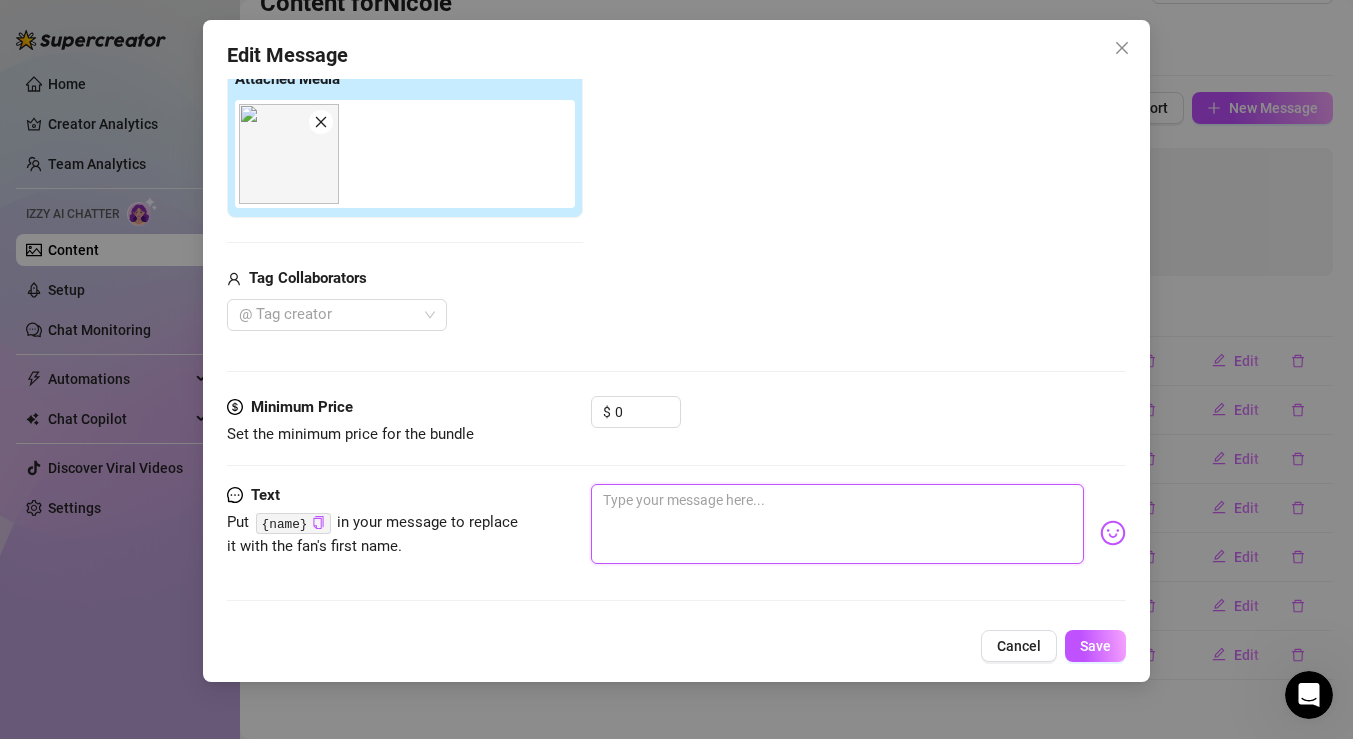 type 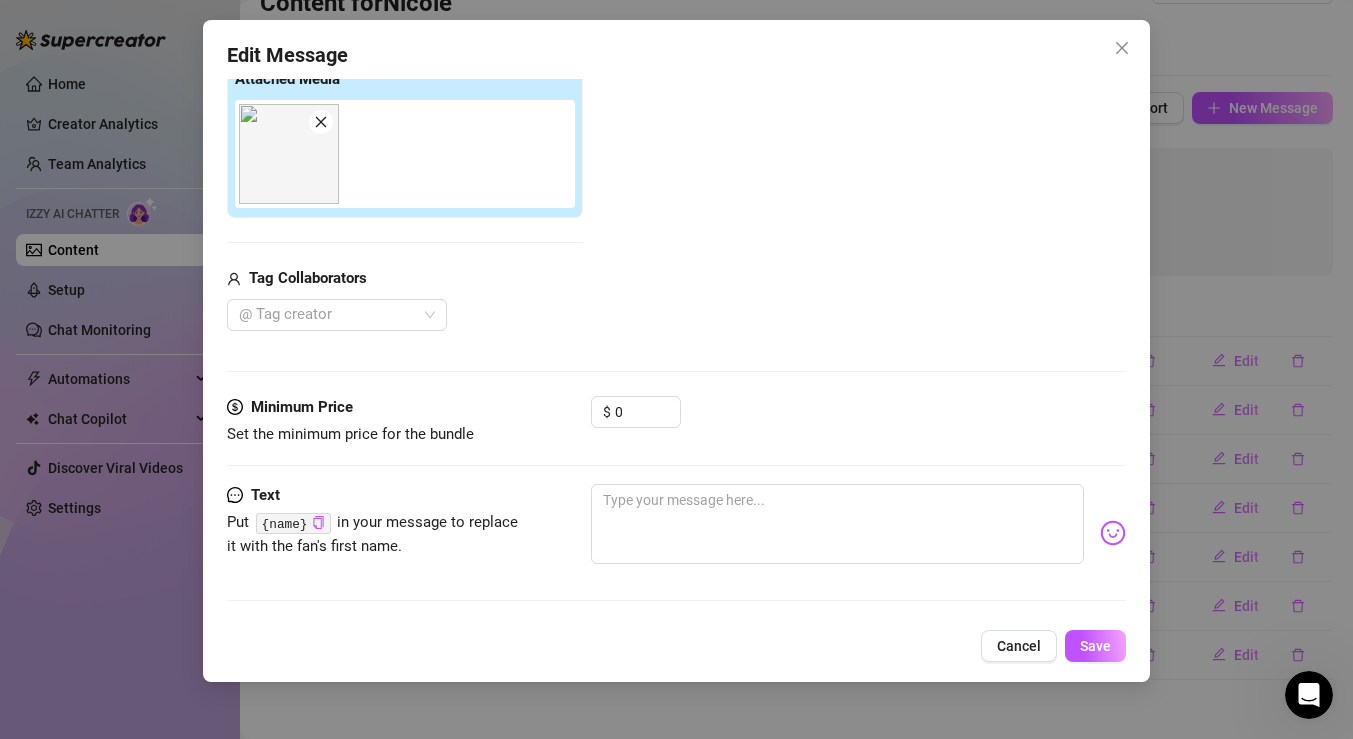 click on "Edit Message Account [FIRST] (@[USERNAME]) Media Add Media from Vault Attached Media Tag Collaborators   @ Tag creator Minimum Price Set the minimum price for the bundle $ 0 Text Put   {name}   in your message to replace it with the fan's first name. Cancel Save" at bounding box center (676, 351) 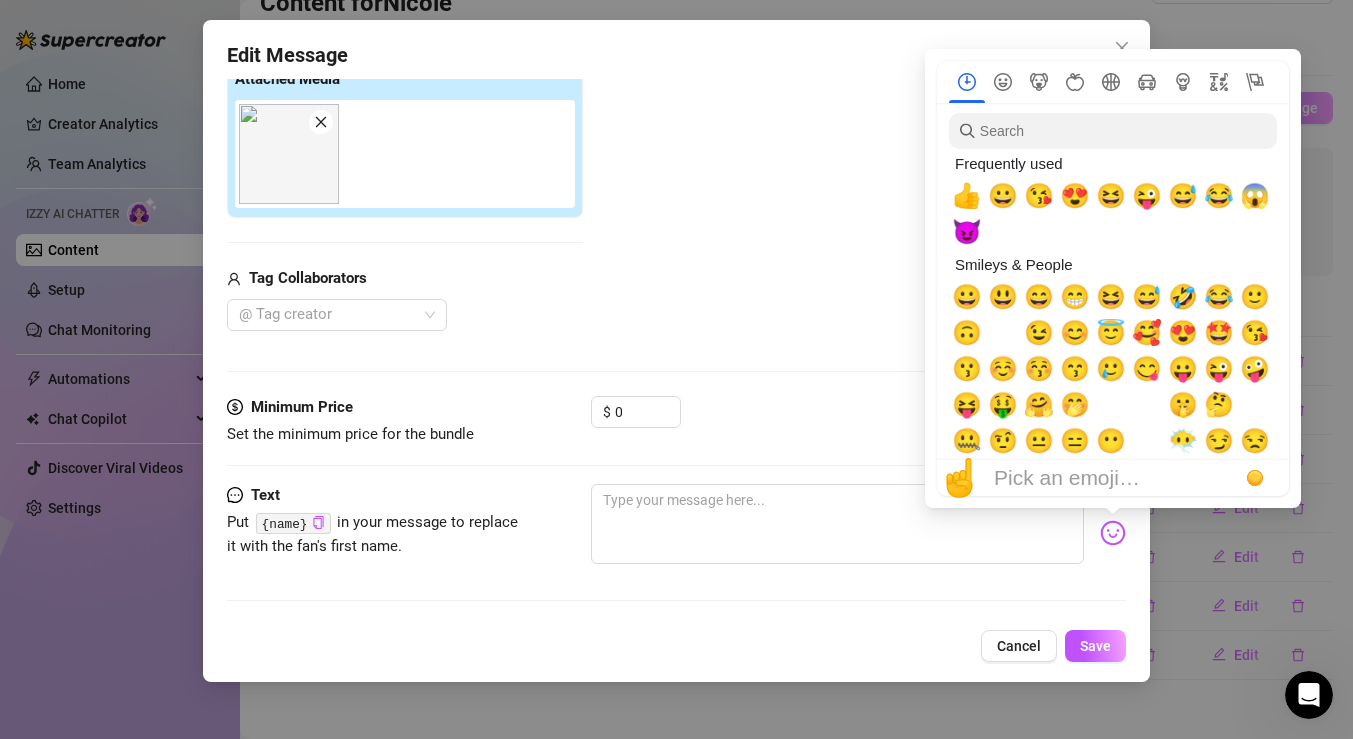 click at bounding box center [1113, 533] 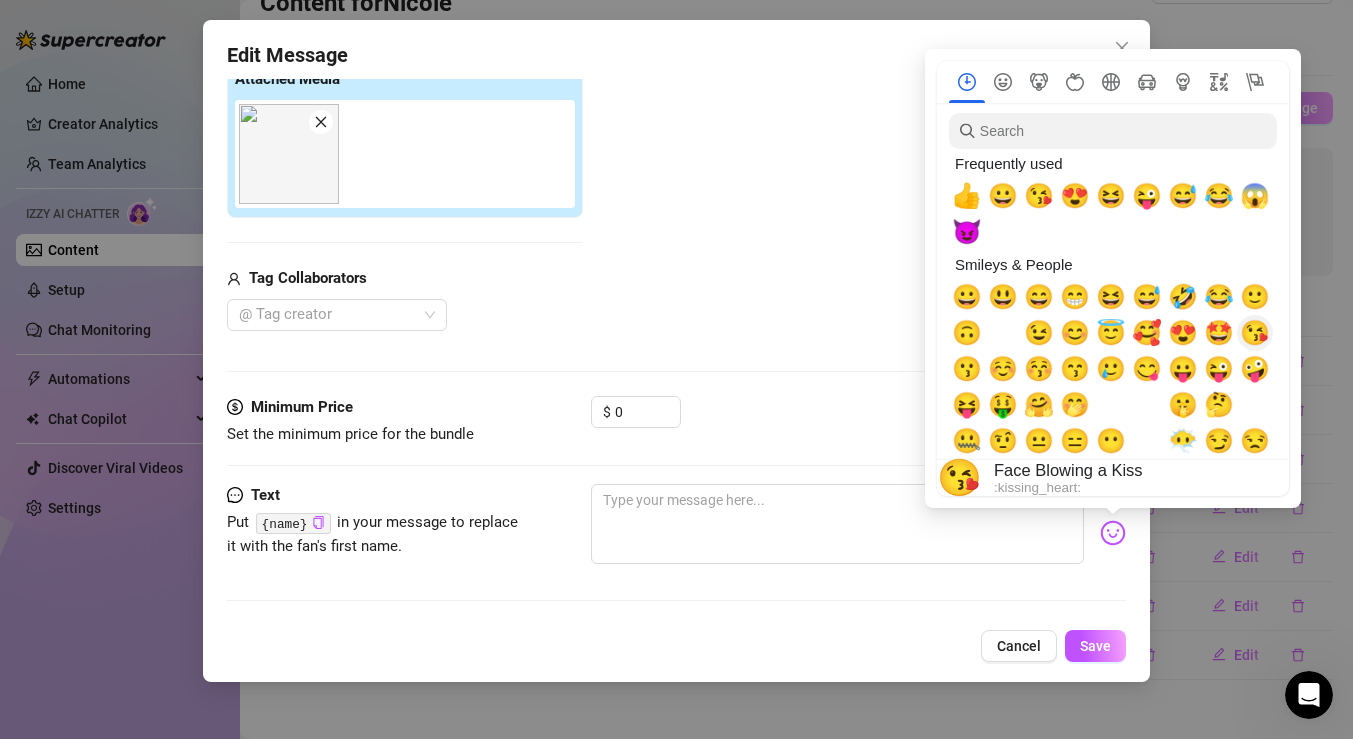 click on "😘" at bounding box center (1255, 333) 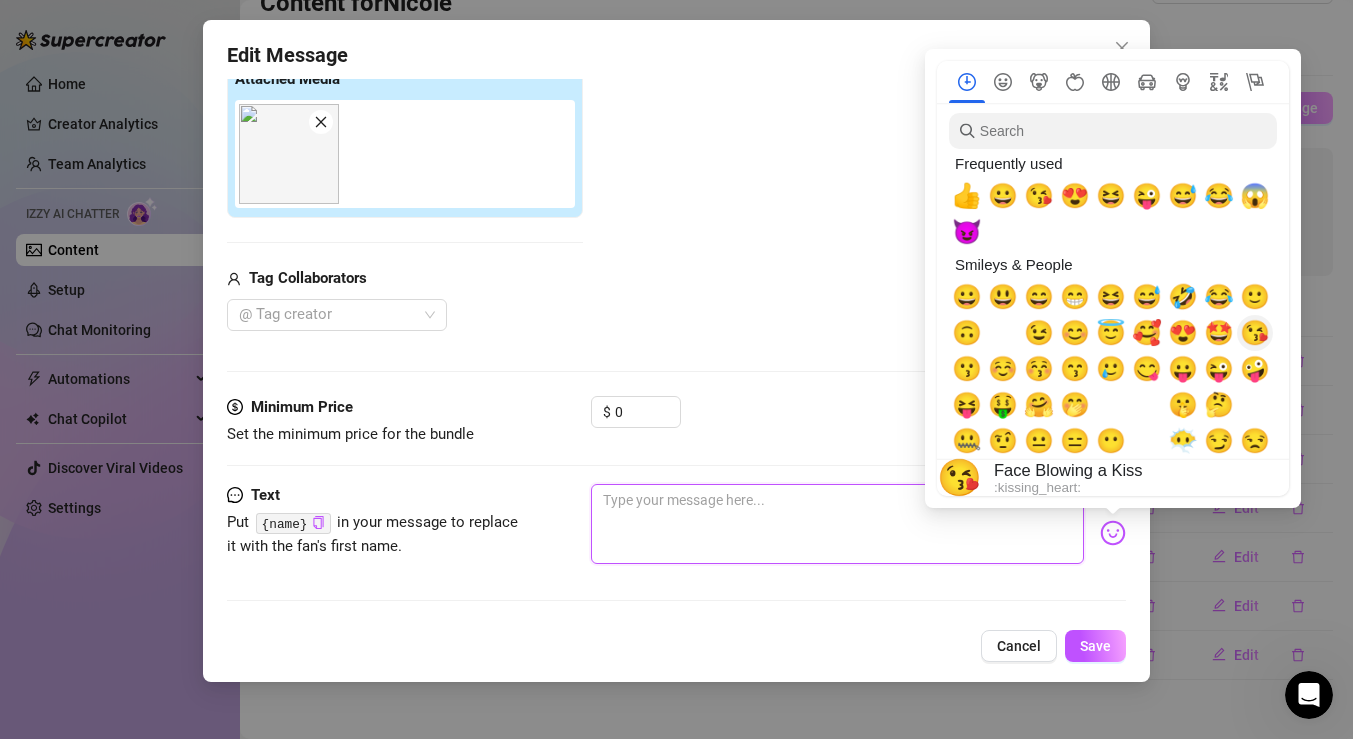 type on "😘" 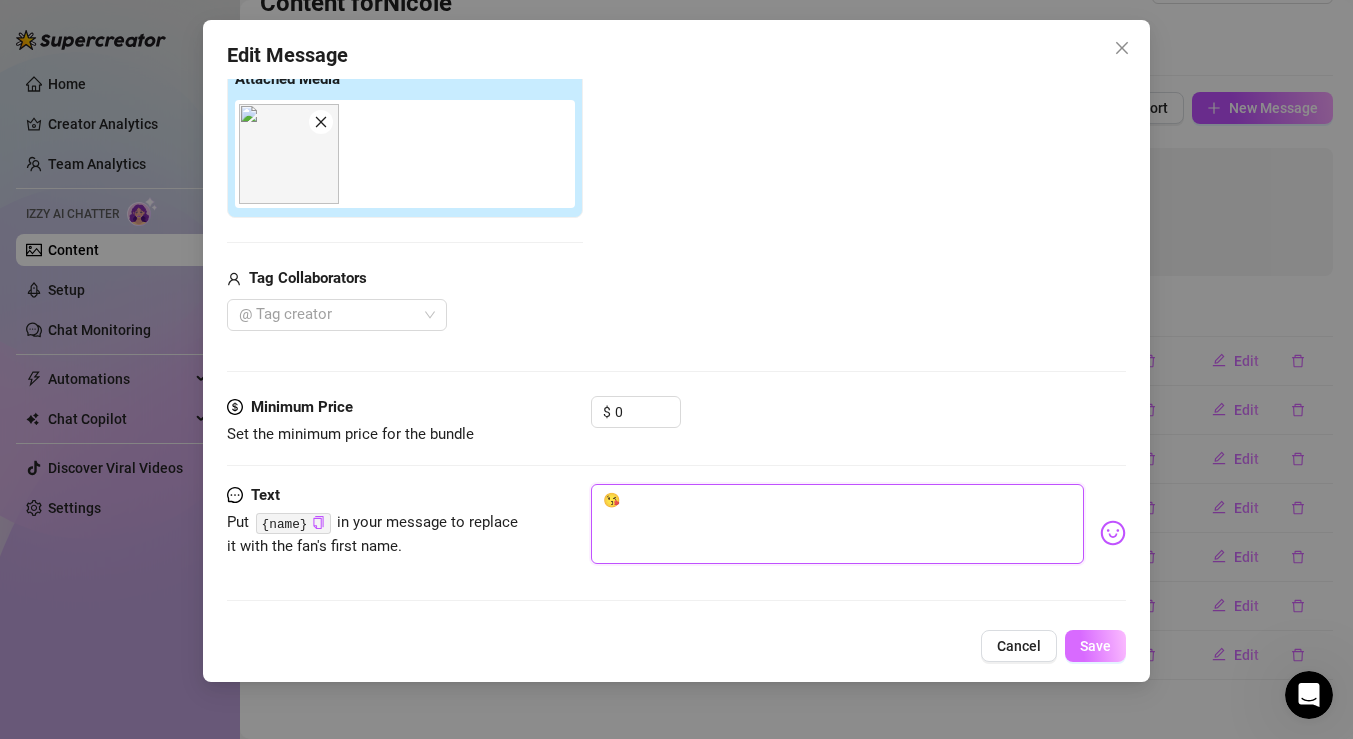 type on "😘" 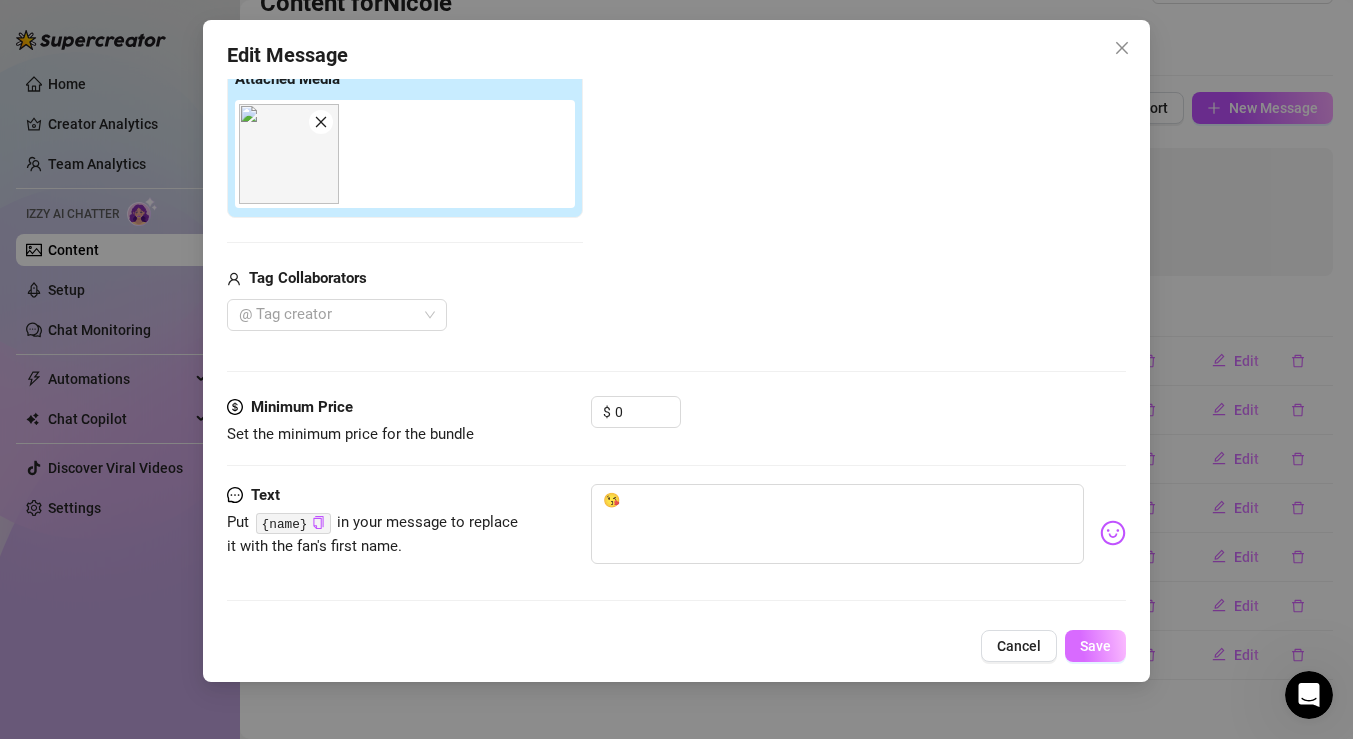 click on "Save" at bounding box center [1095, 646] 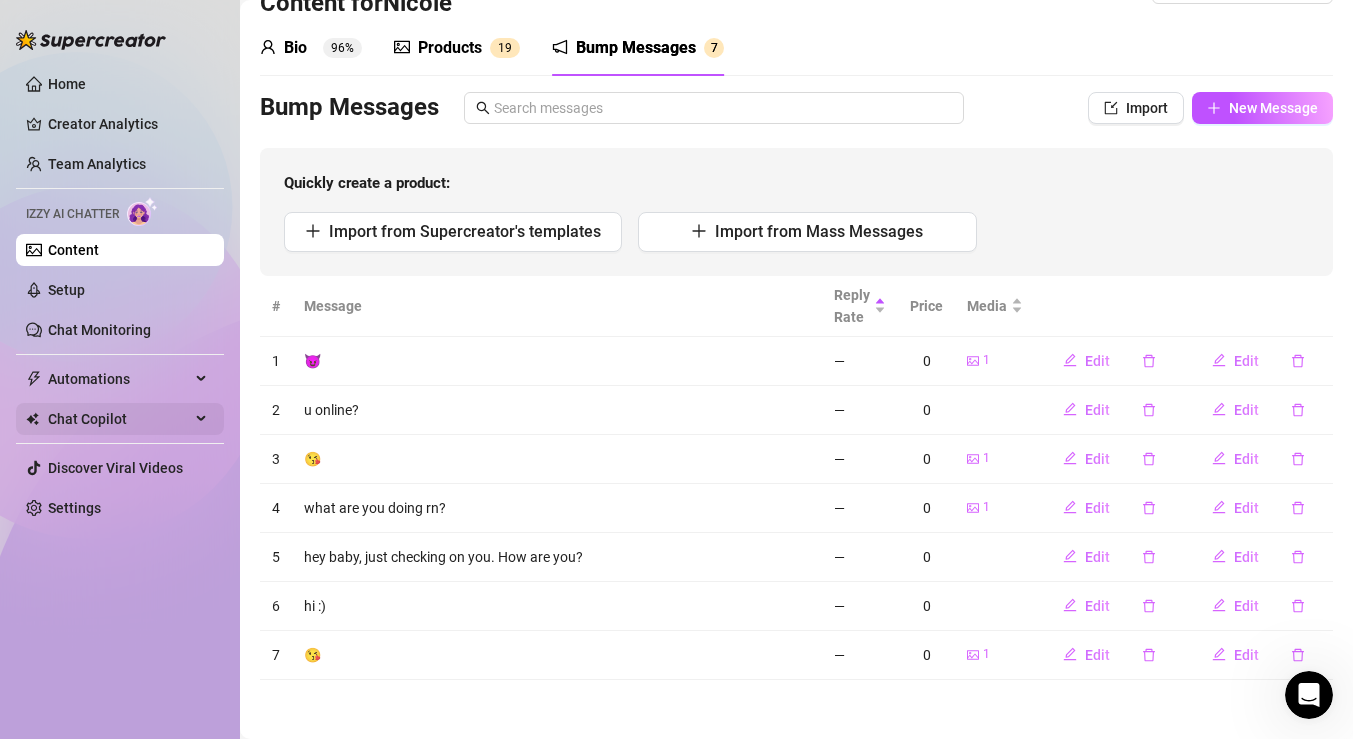 click on "Chat Copilot" at bounding box center [119, 419] 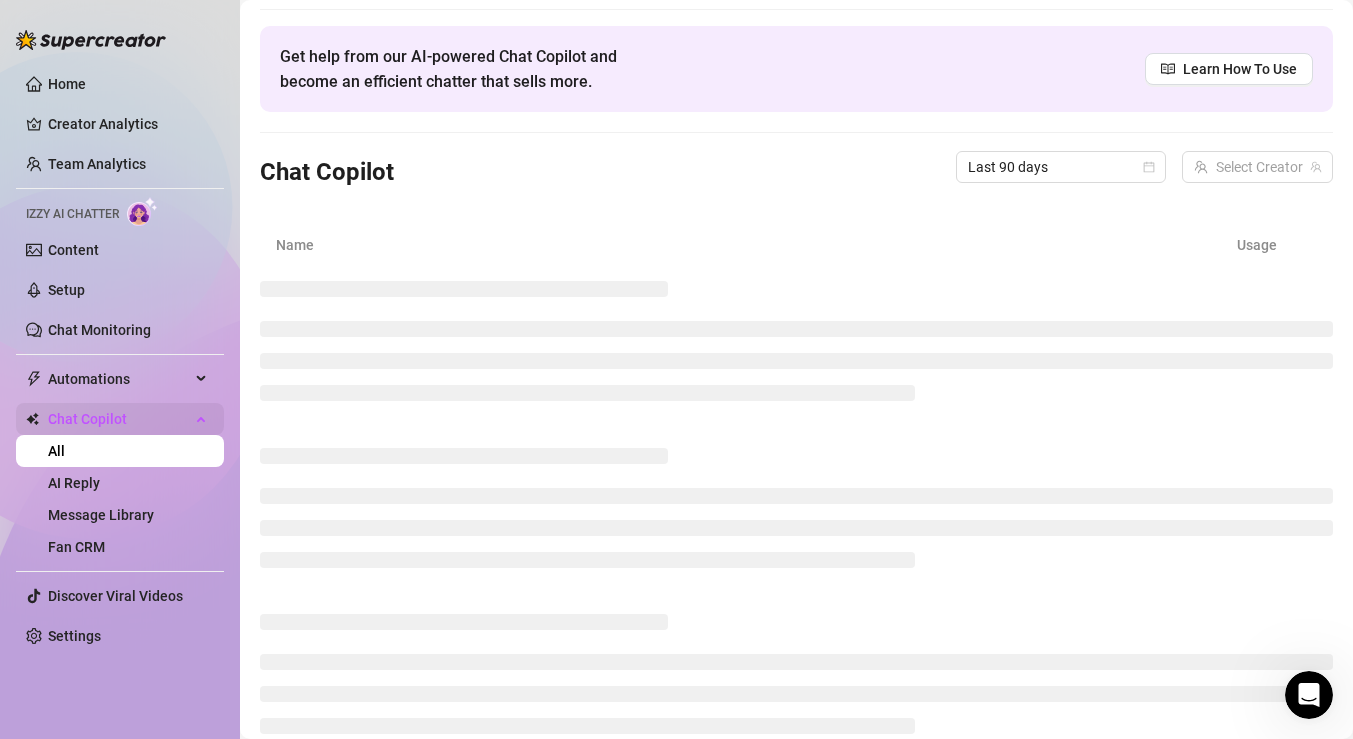 scroll, scrollTop: 0, scrollLeft: 0, axis: both 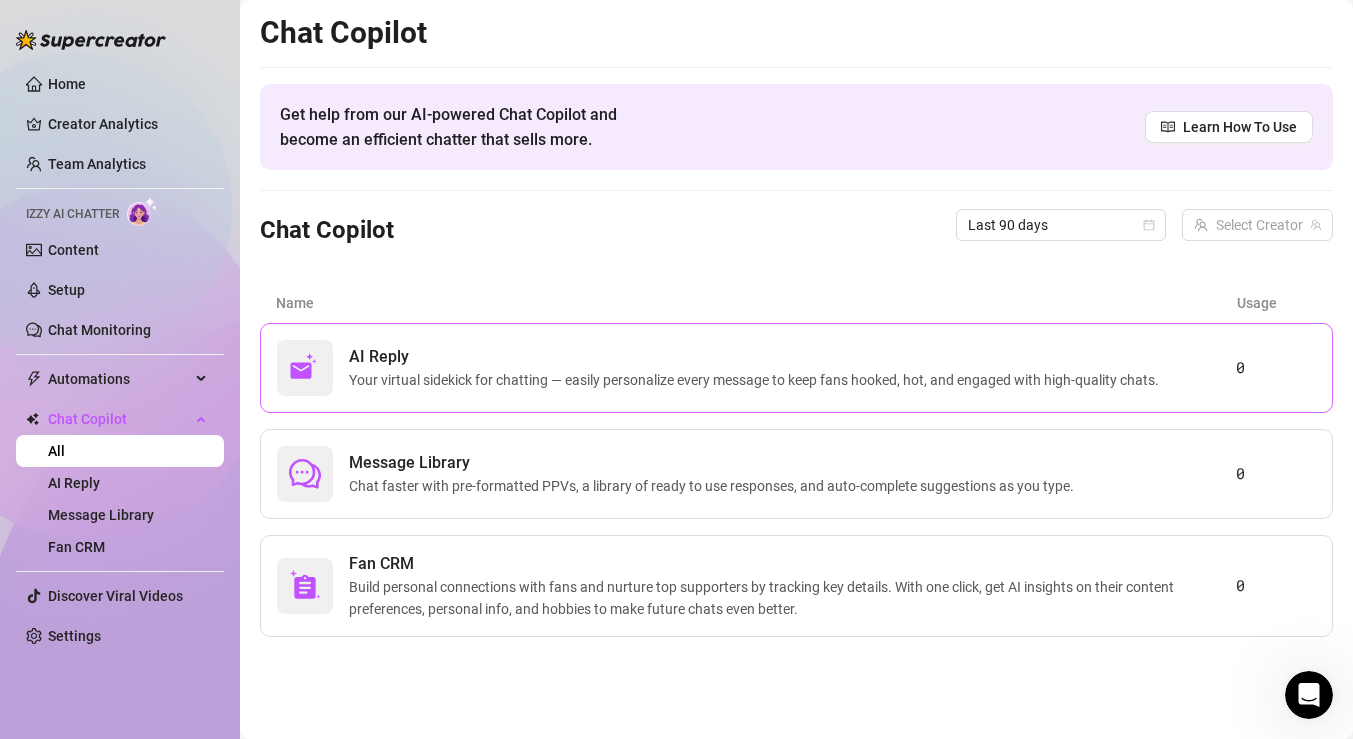 click on "AI Reply" at bounding box center (758, 357) 